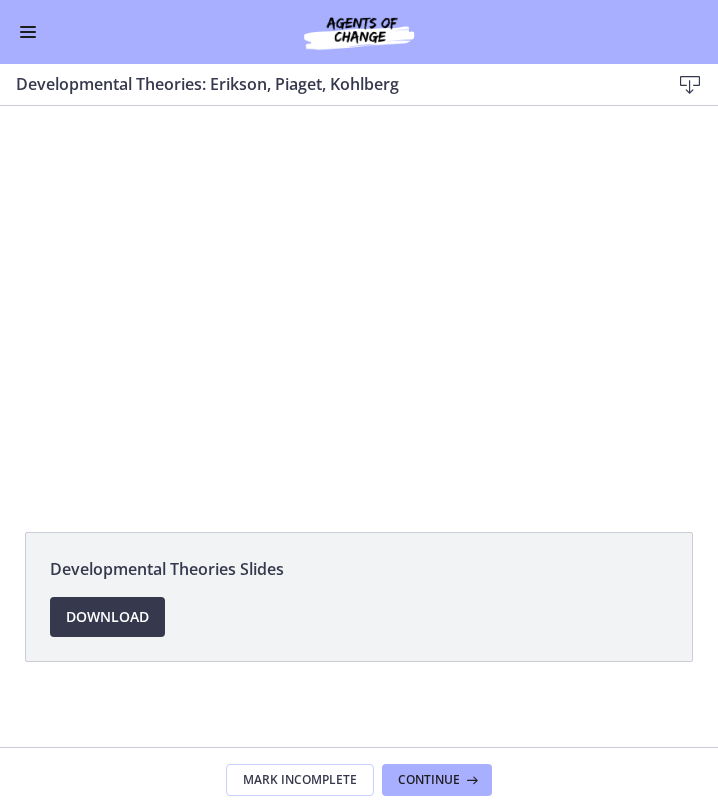 scroll, scrollTop: 0, scrollLeft: 0, axis: both 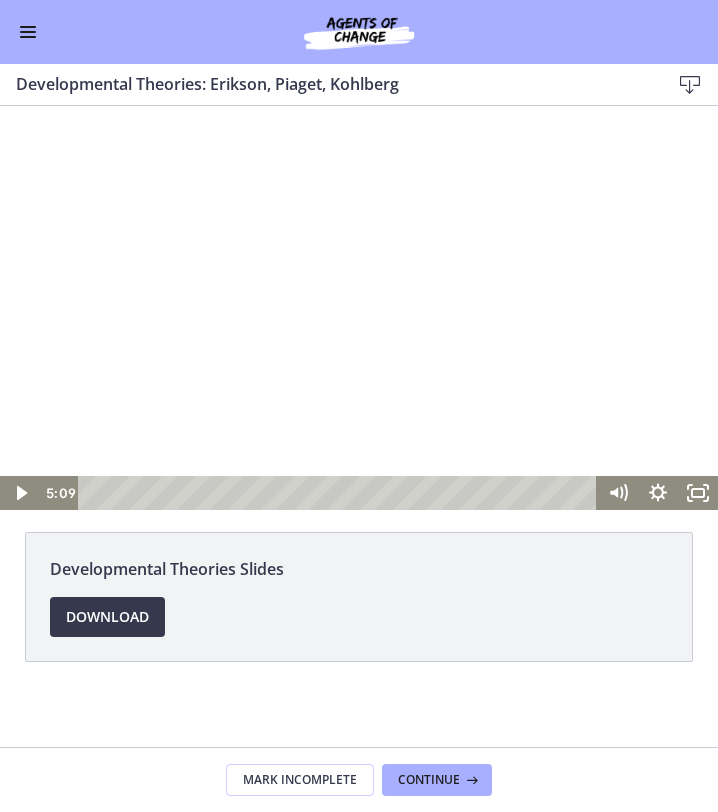 click at bounding box center (28, 37) 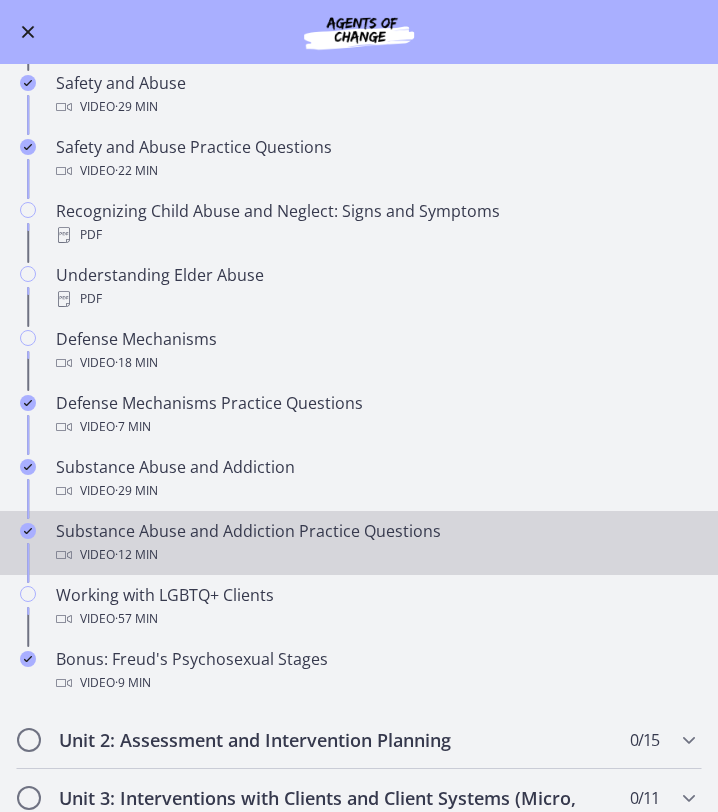 scroll, scrollTop: 604, scrollLeft: 0, axis: vertical 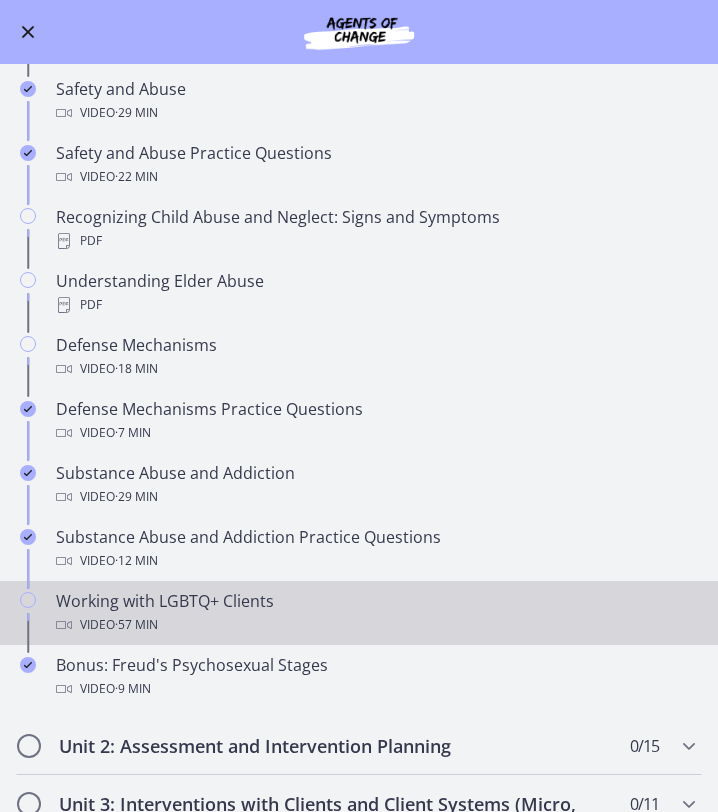 click on "Working with LGBTQ+ Clients
Video
·  57 min" at bounding box center [379, 613] 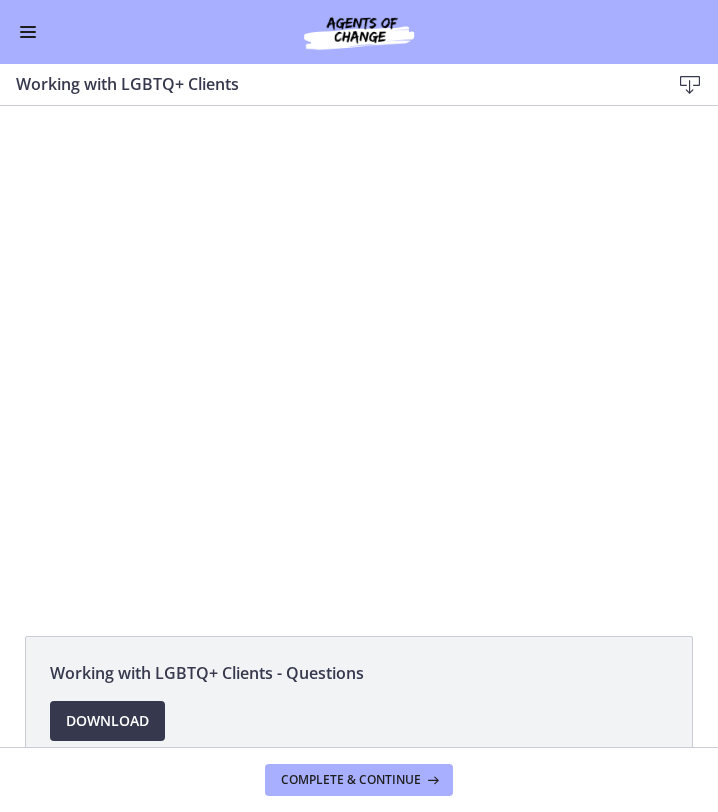 scroll, scrollTop: 0, scrollLeft: 0, axis: both 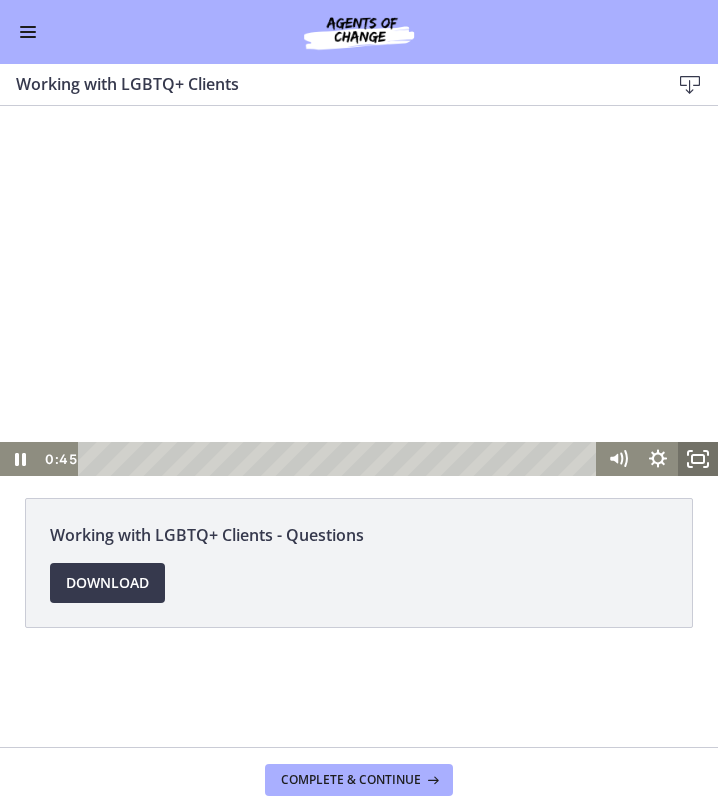 click 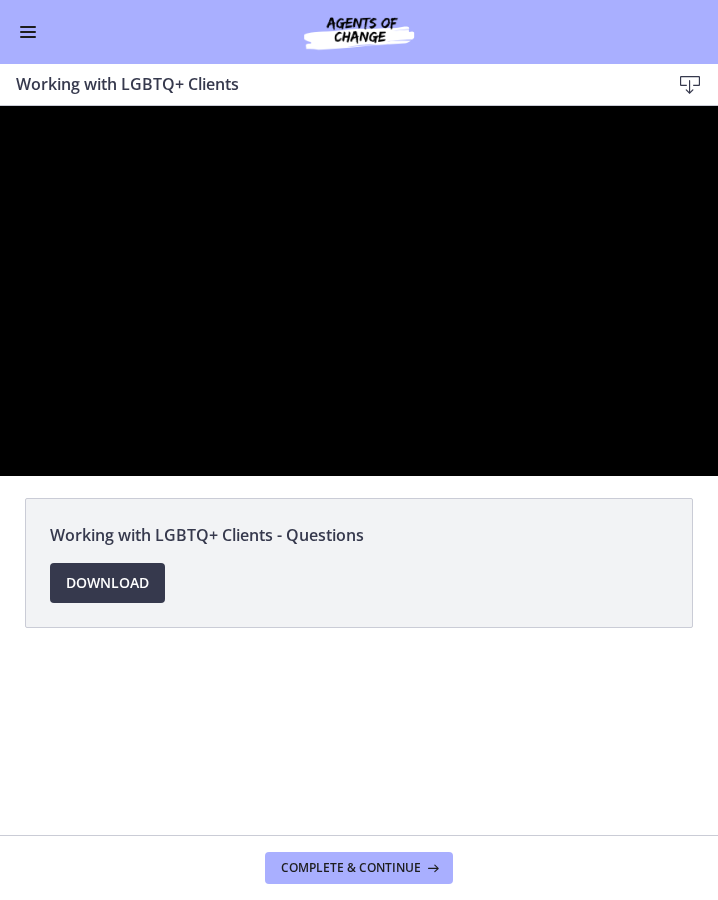 type 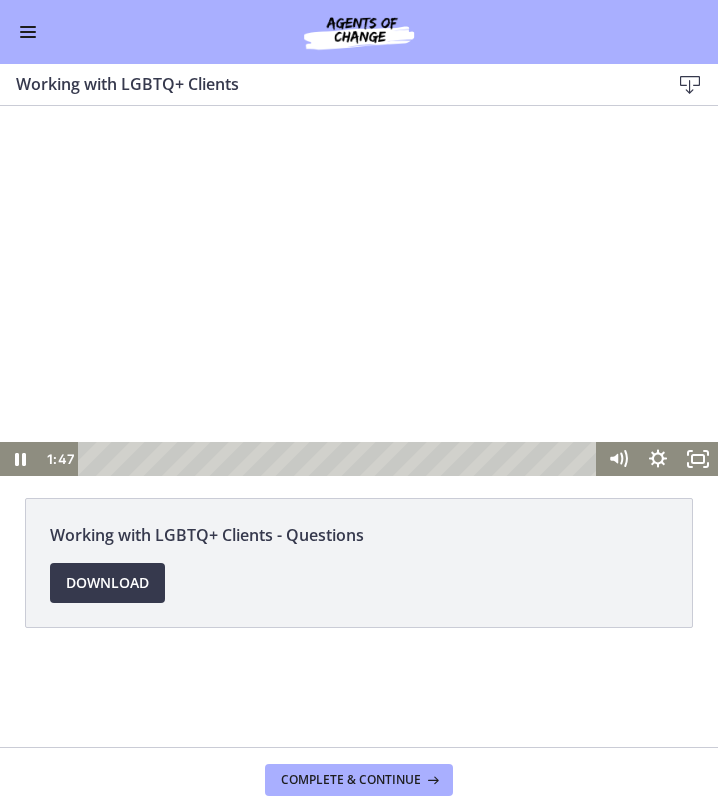 click at bounding box center [359, 291] 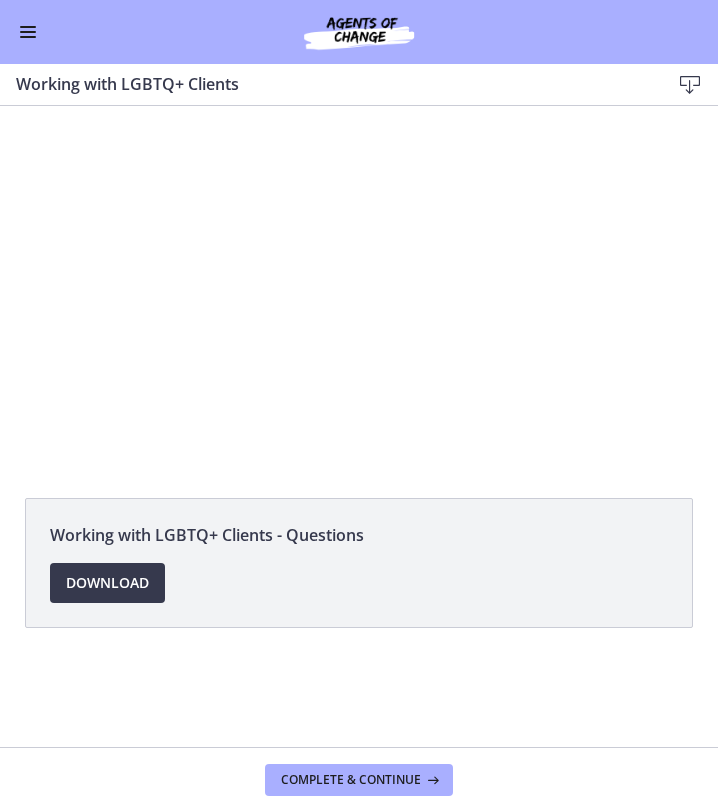 type 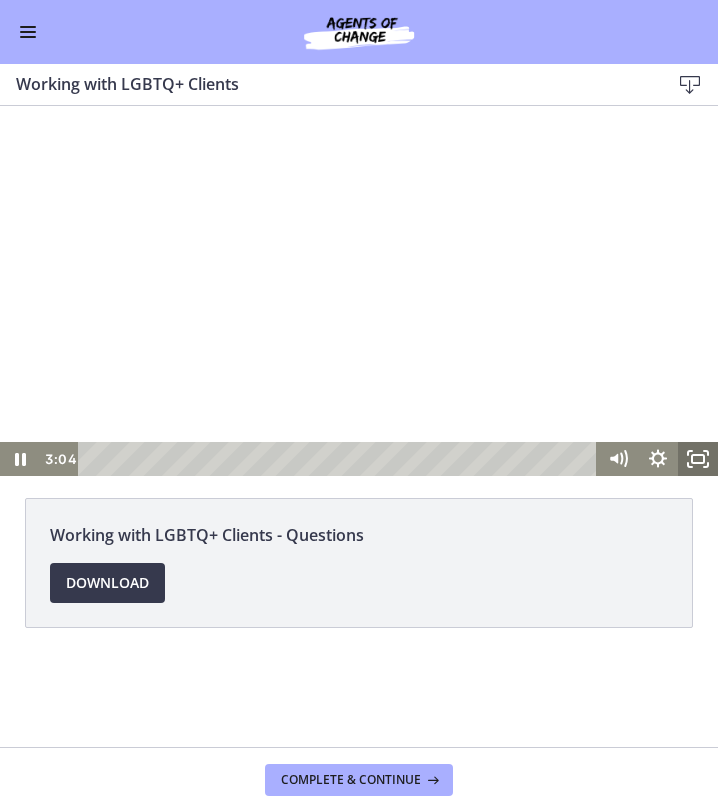 click 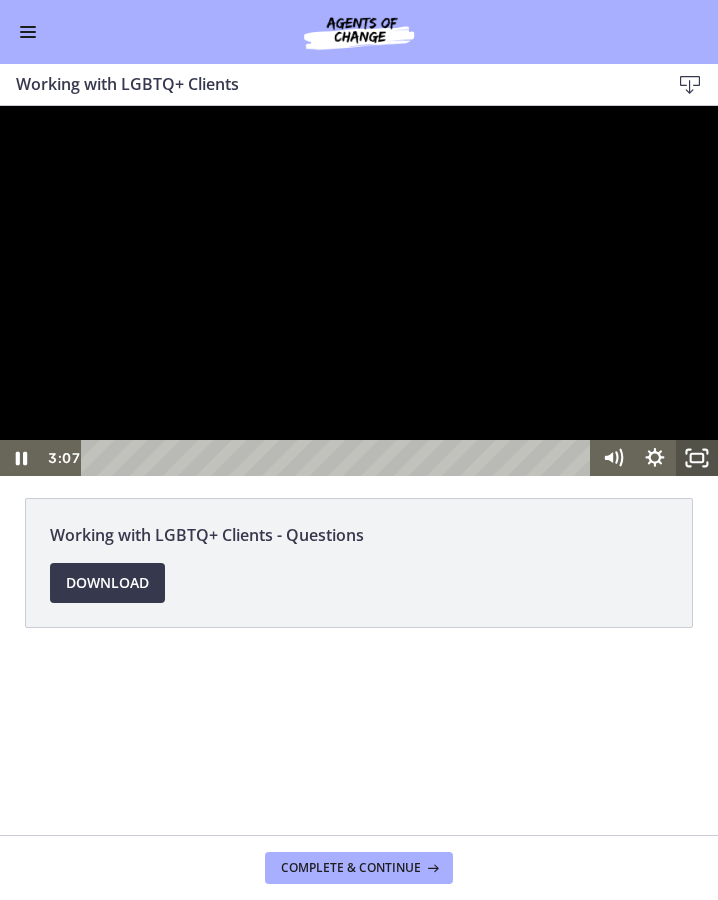 click 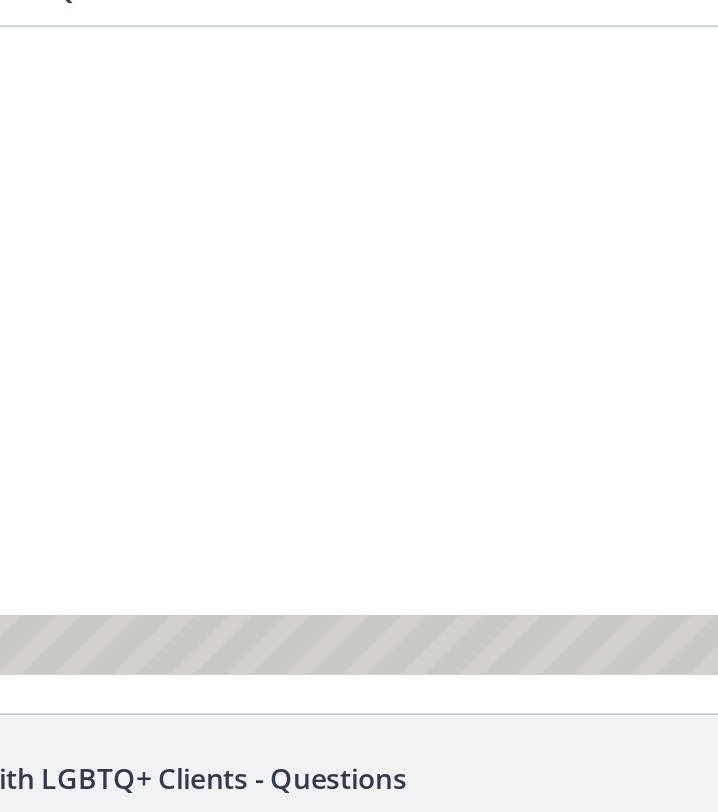 click at bounding box center [129, 212] 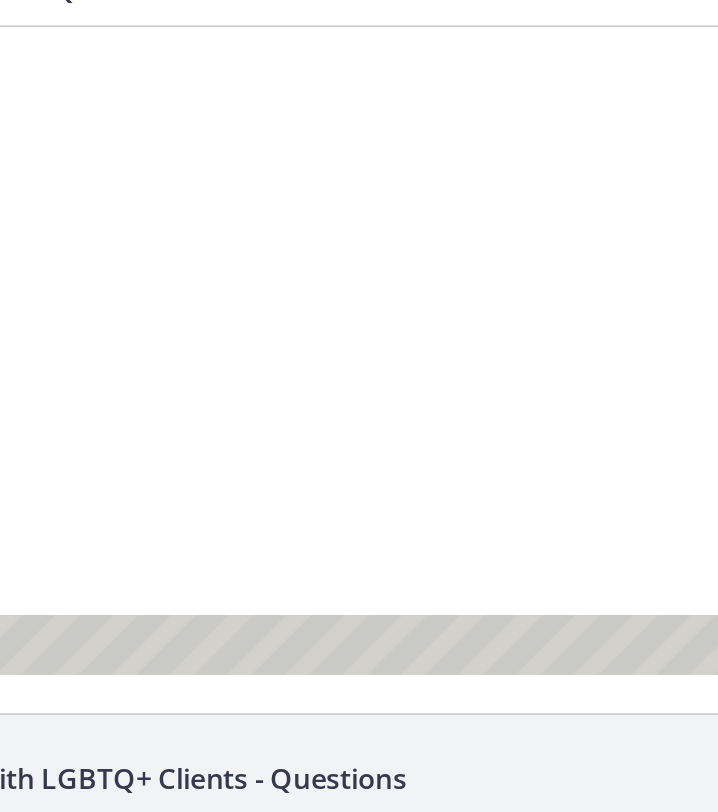 click at bounding box center (129, 212) 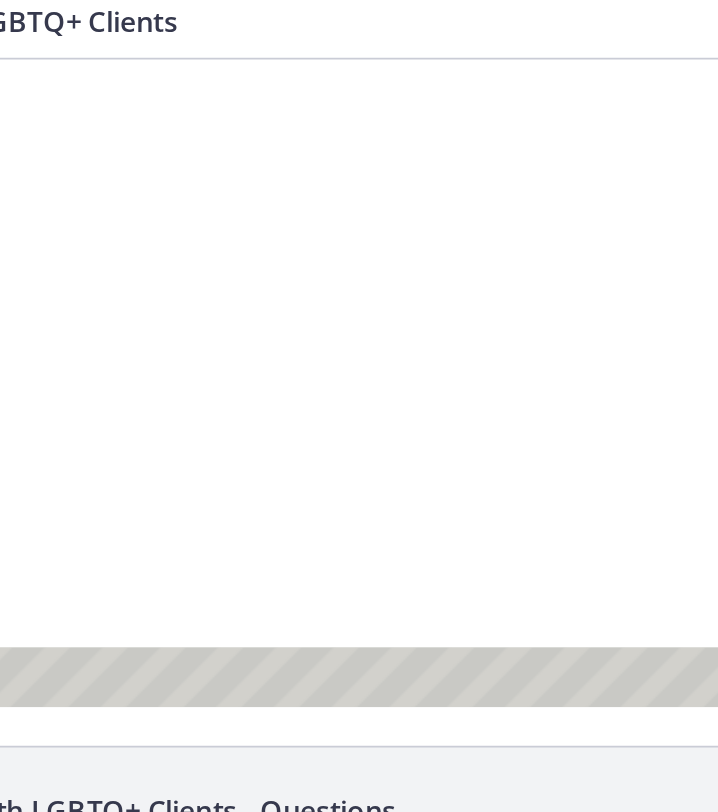 click at bounding box center (119, 244) 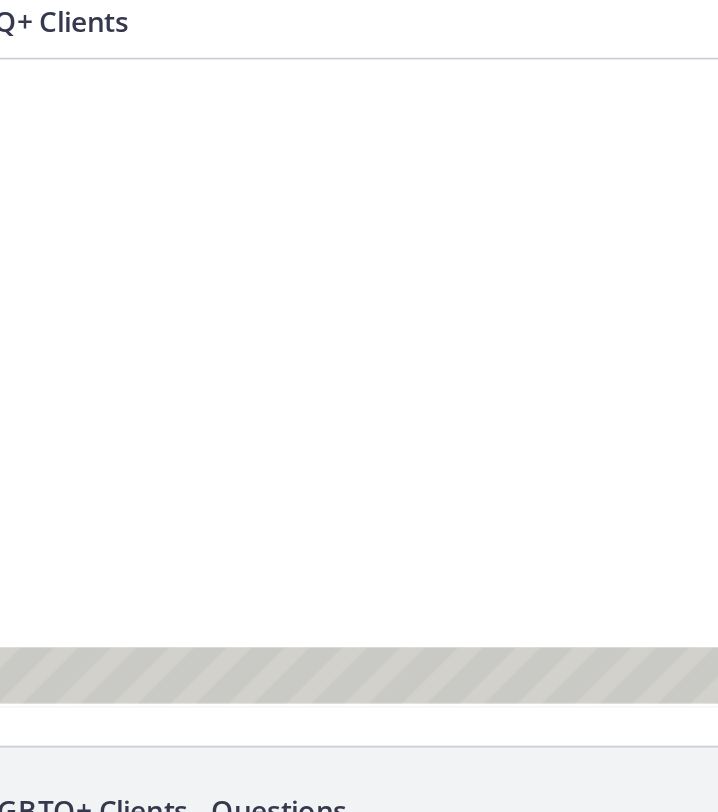 click at bounding box center (70, 244) 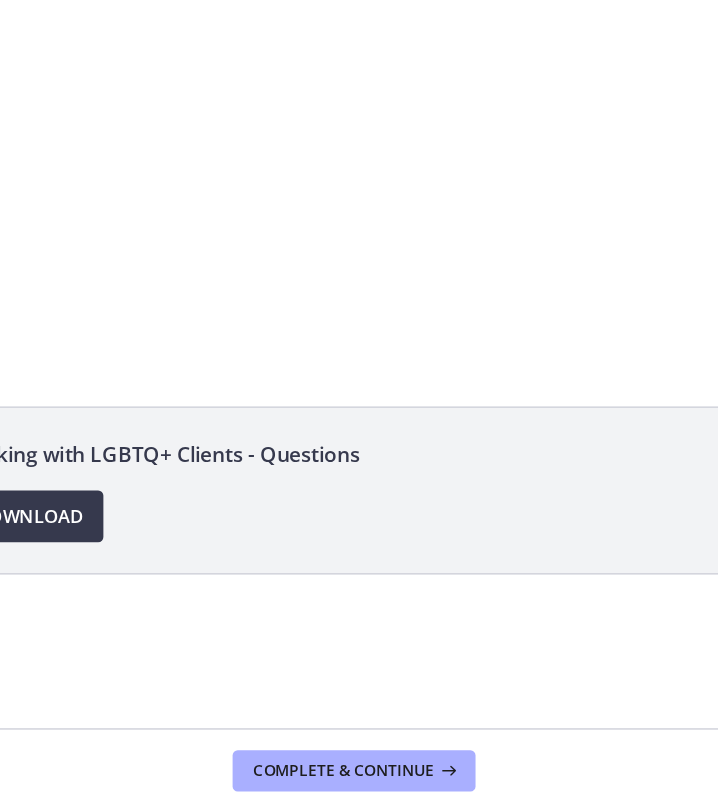 scroll, scrollTop: 0, scrollLeft: 0, axis: both 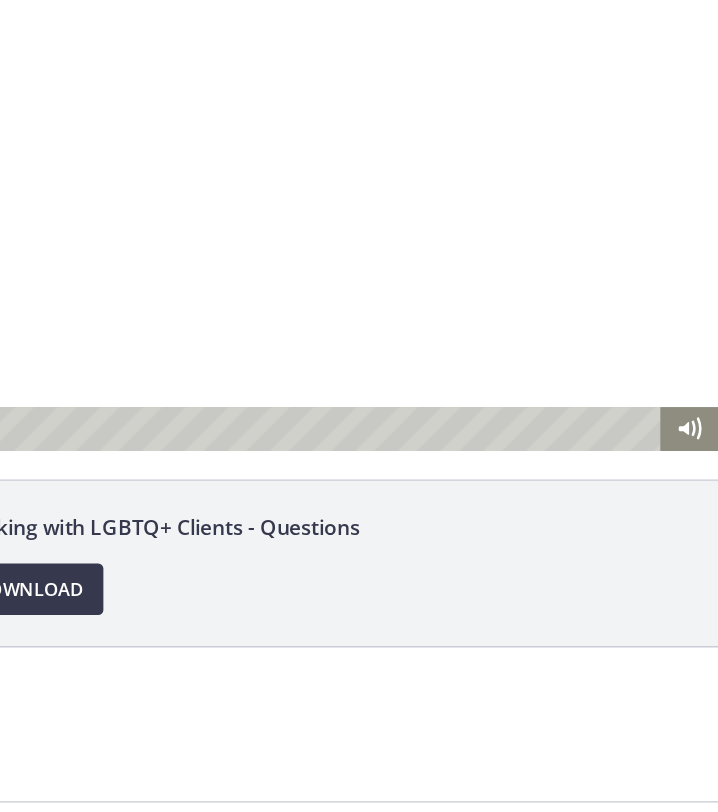 click at bounding box center [250, 158] 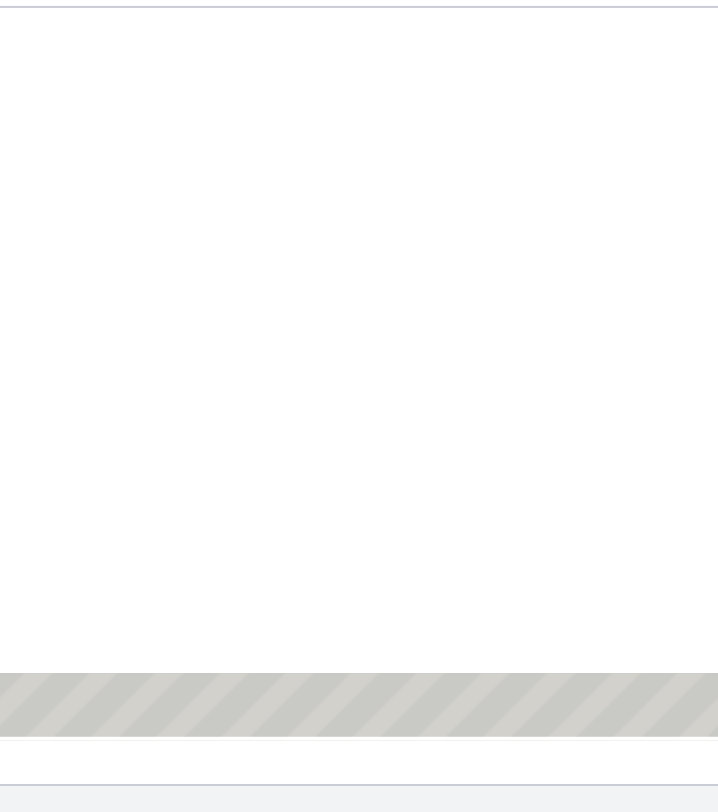 click on "Working with LGBTQ+ Clients - Questions
Download
Opens in a new window" at bounding box center [359, 563] 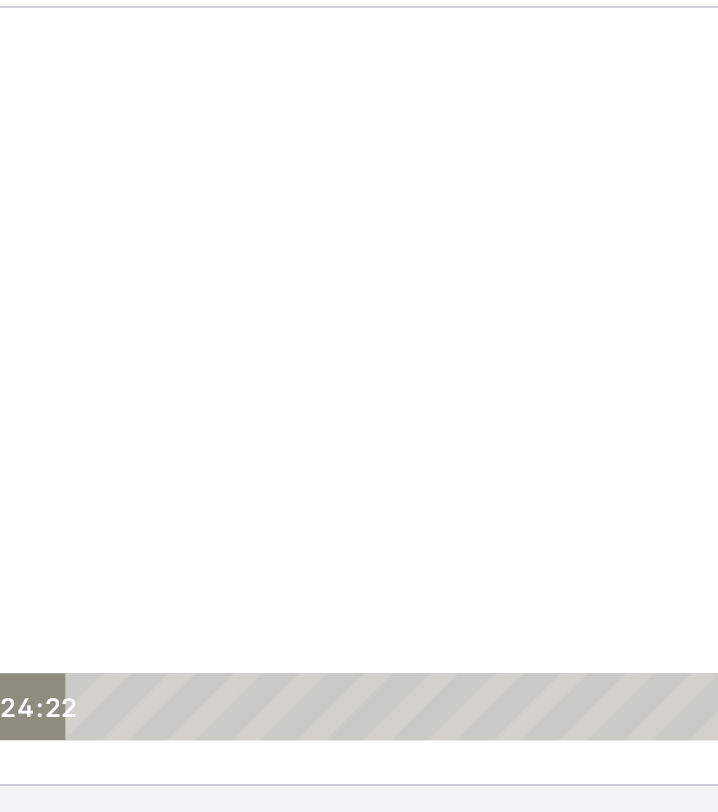 click at bounding box center (270, 192) 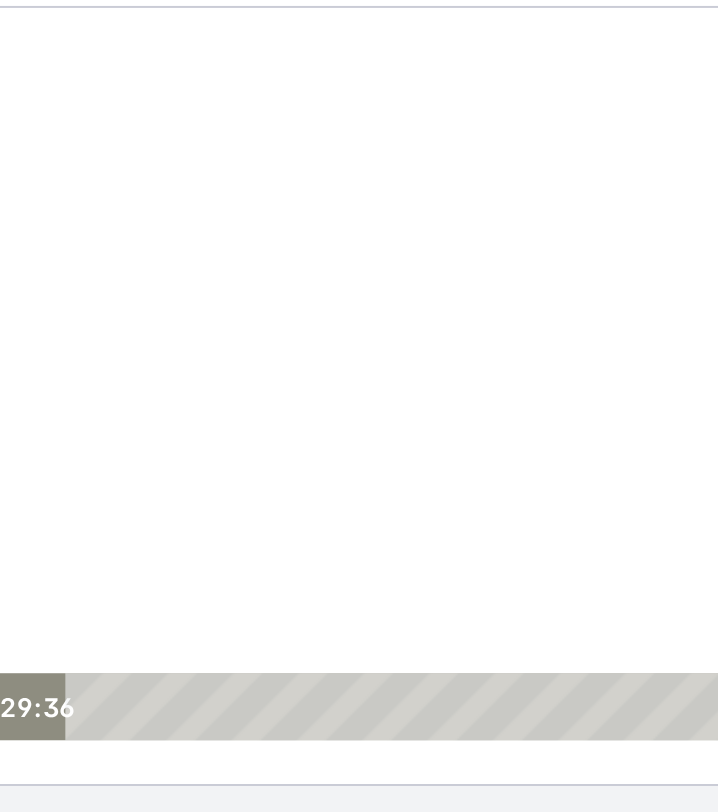 click at bounding box center (270, 192) 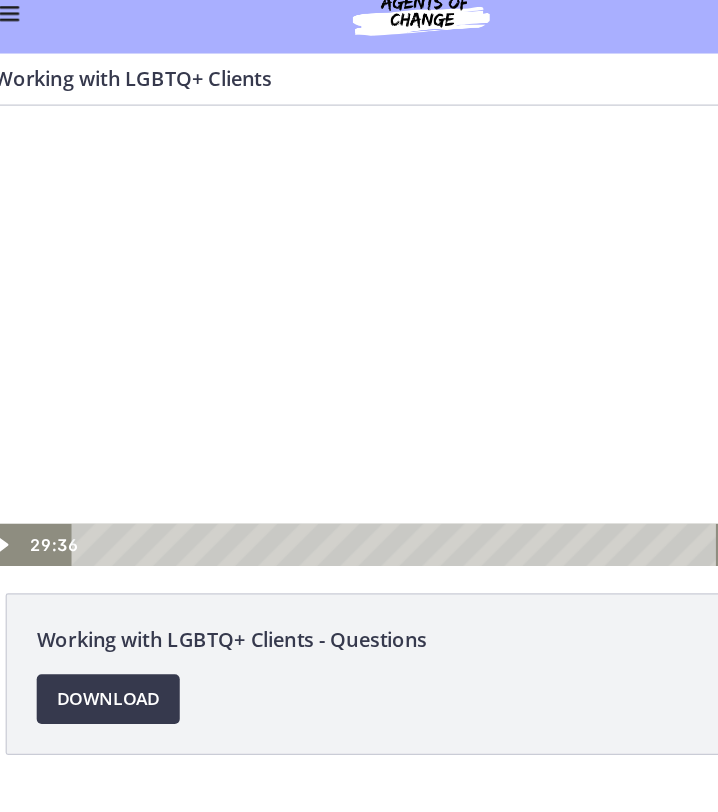 click at bounding box center (334, 290) 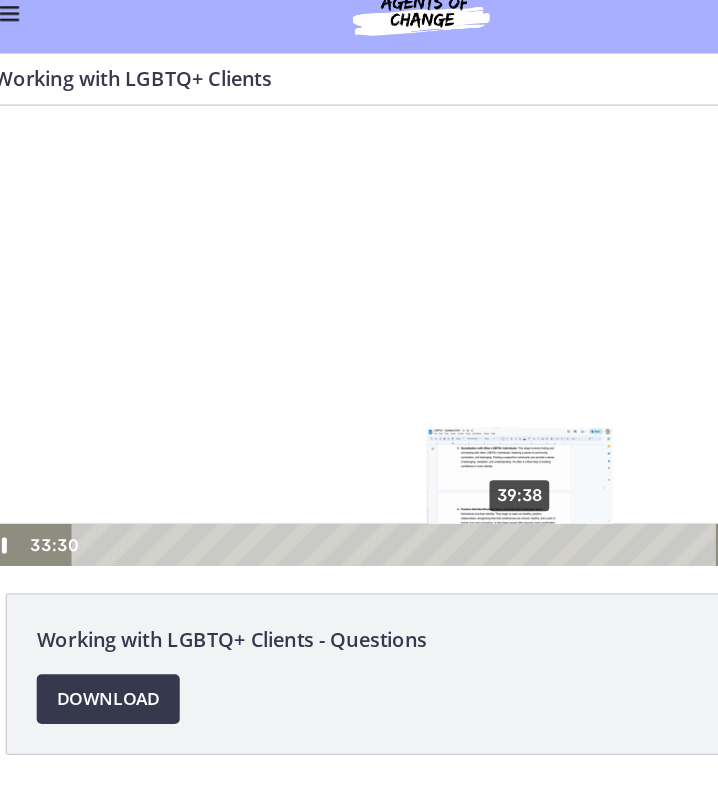 click on "39:38" at bounding box center (315, 458) 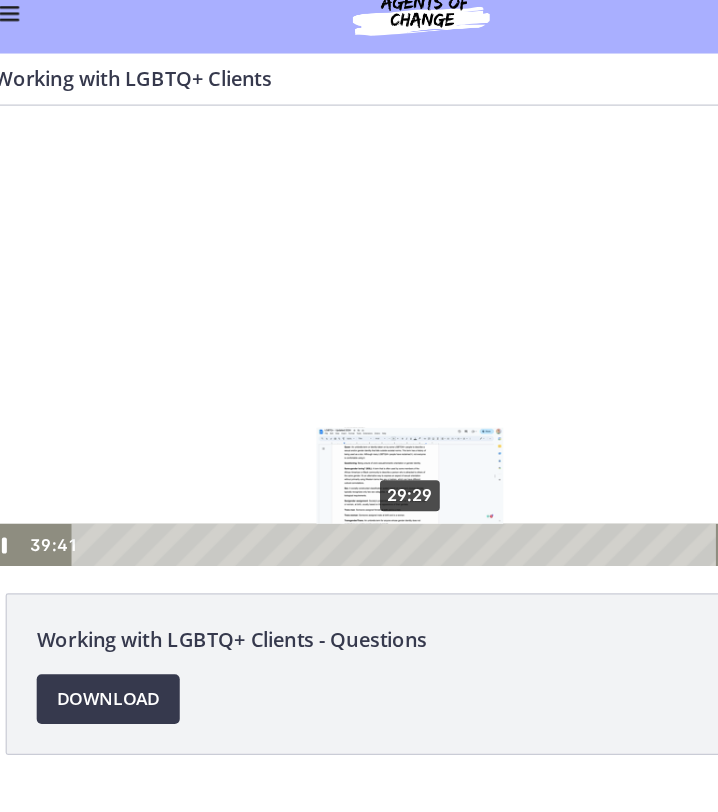 click on "29:29" at bounding box center (315, 458) 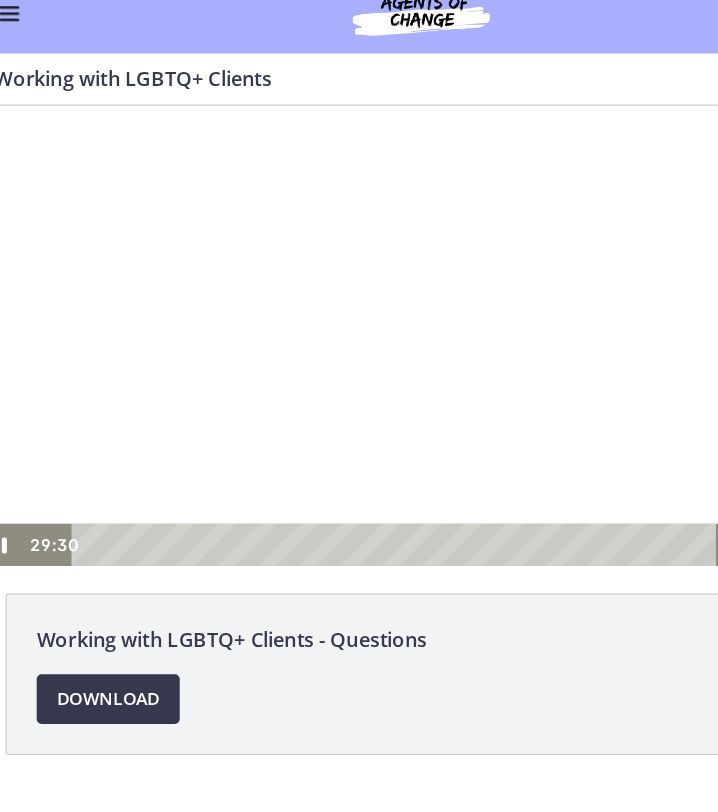 click at bounding box center (334, 290) 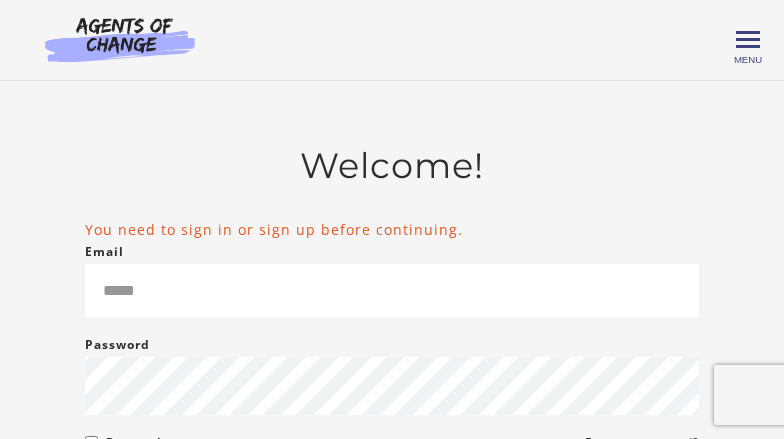 scroll, scrollTop: 0, scrollLeft: 0, axis: both 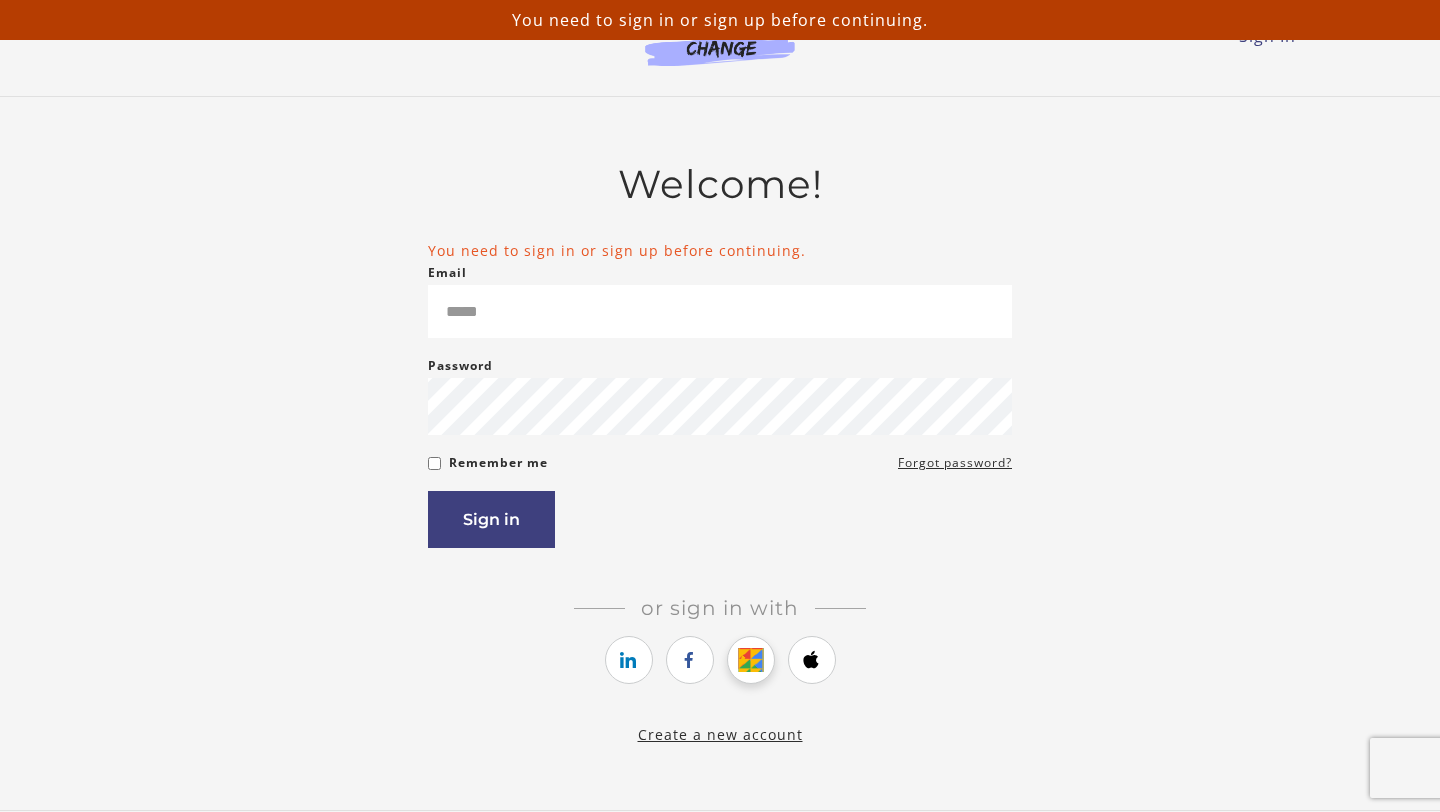 click at bounding box center (750, 660) 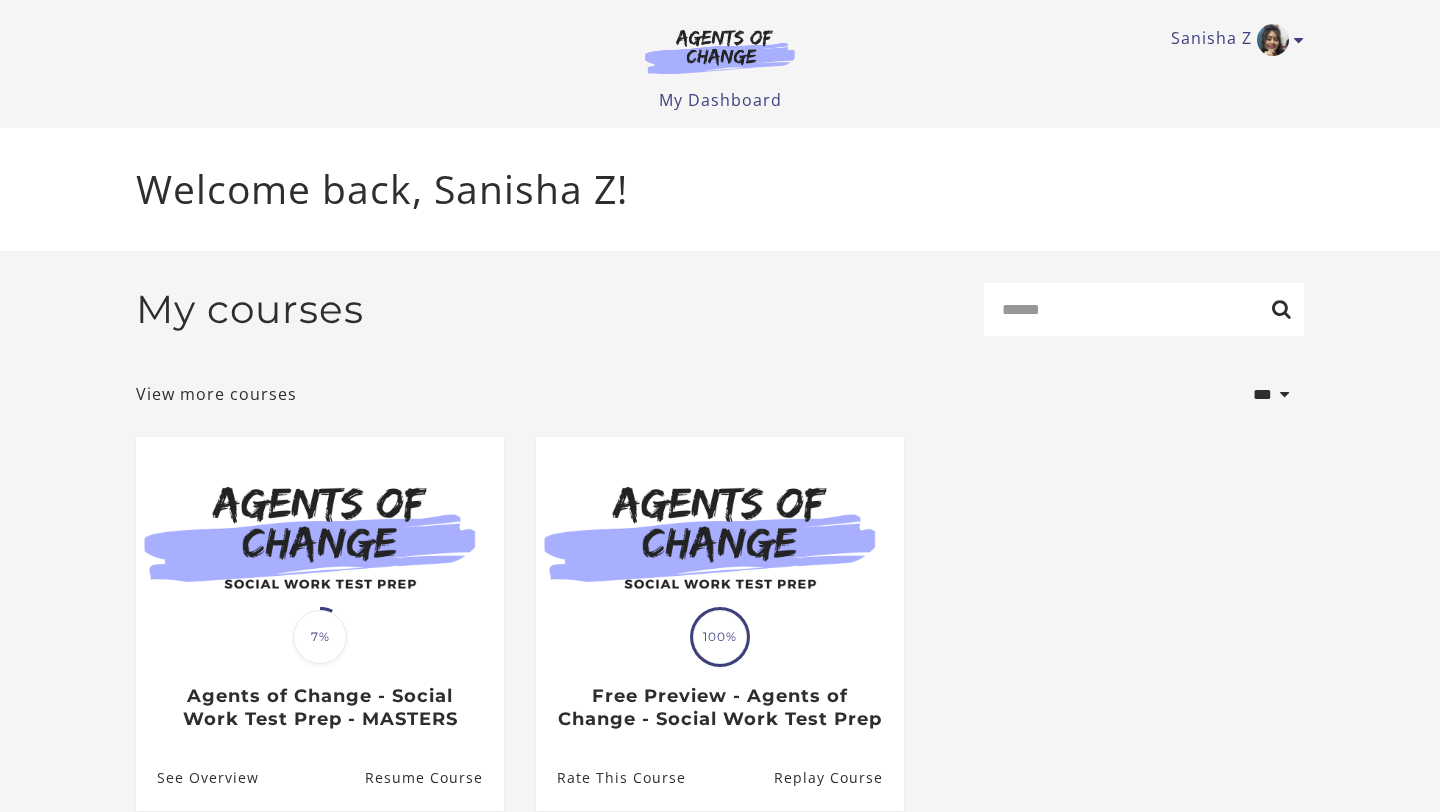 scroll, scrollTop: 0, scrollLeft: 0, axis: both 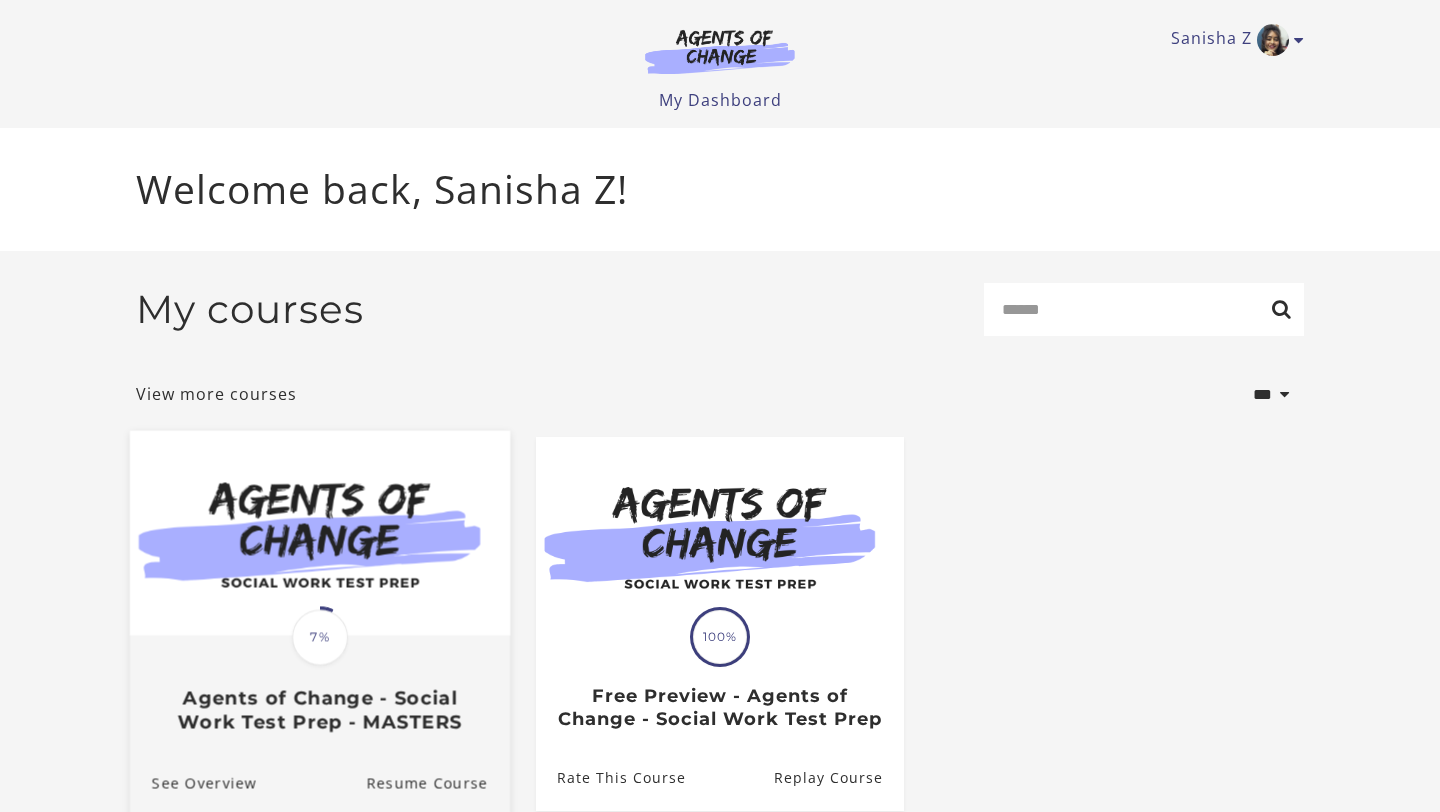 click at bounding box center (320, 533) 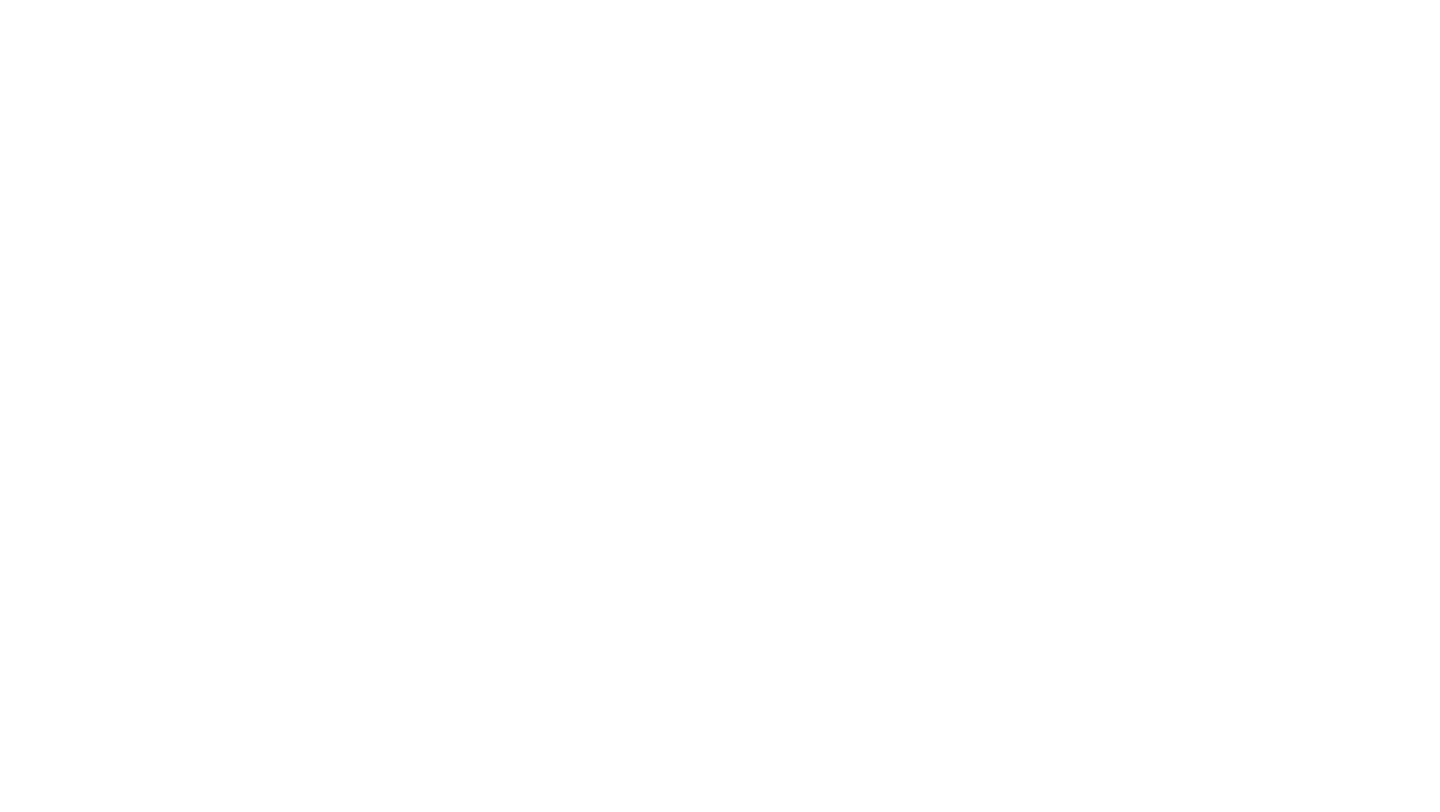 scroll, scrollTop: 0, scrollLeft: 0, axis: both 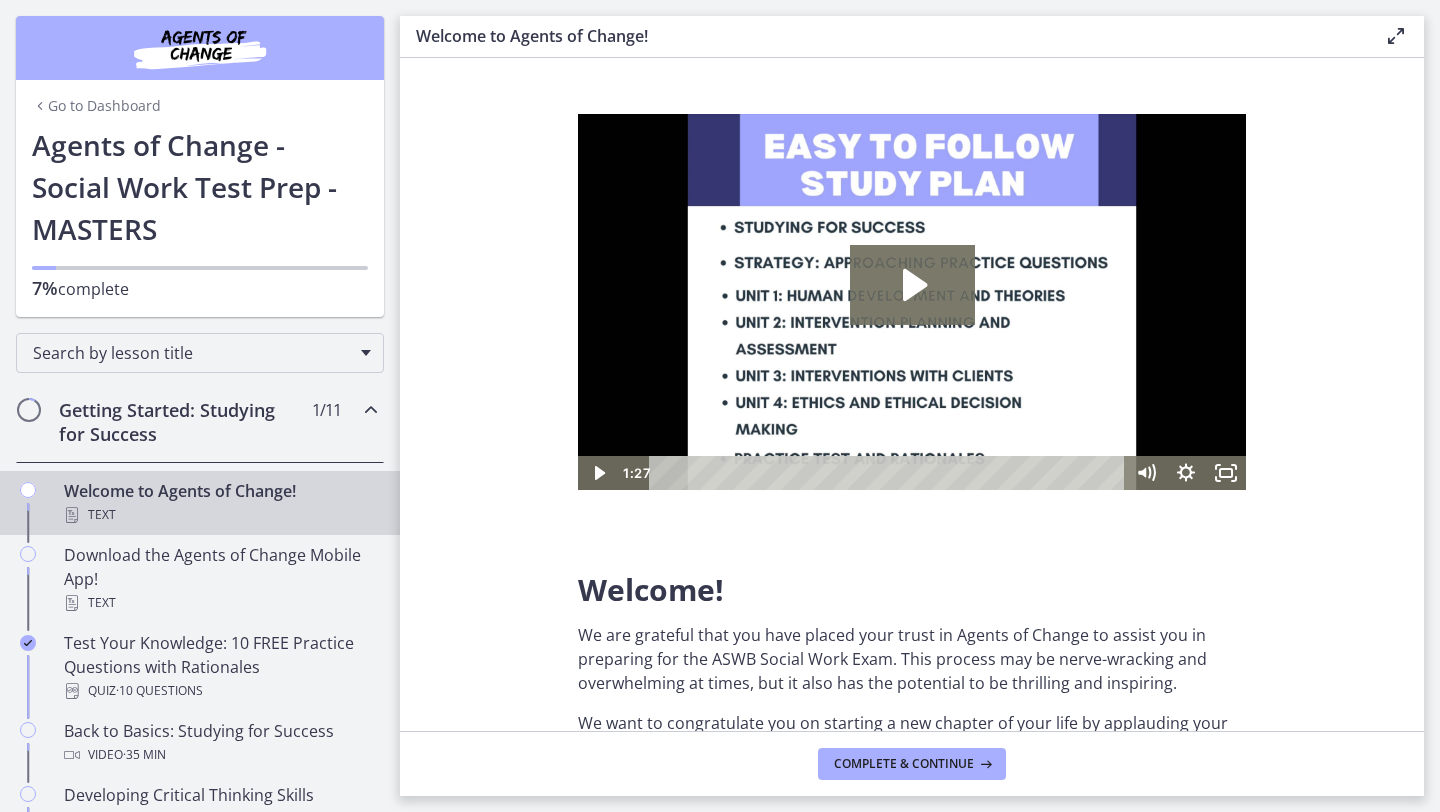 click on "Getting Started: Studying for Success
1  /  11
Completed" at bounding box center [200, 422] 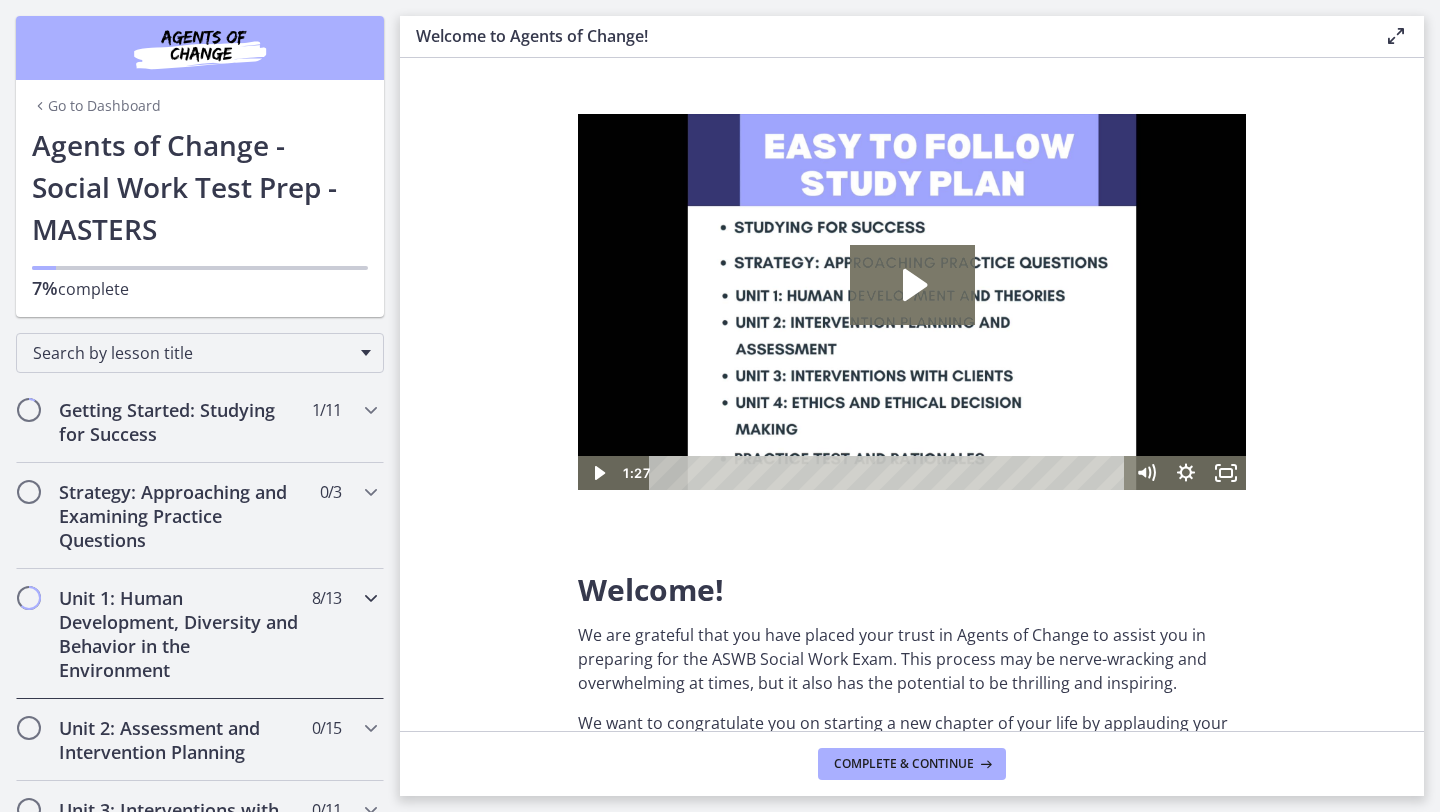 click on "8  /  13
Completed" at bounding box center (326, 598) 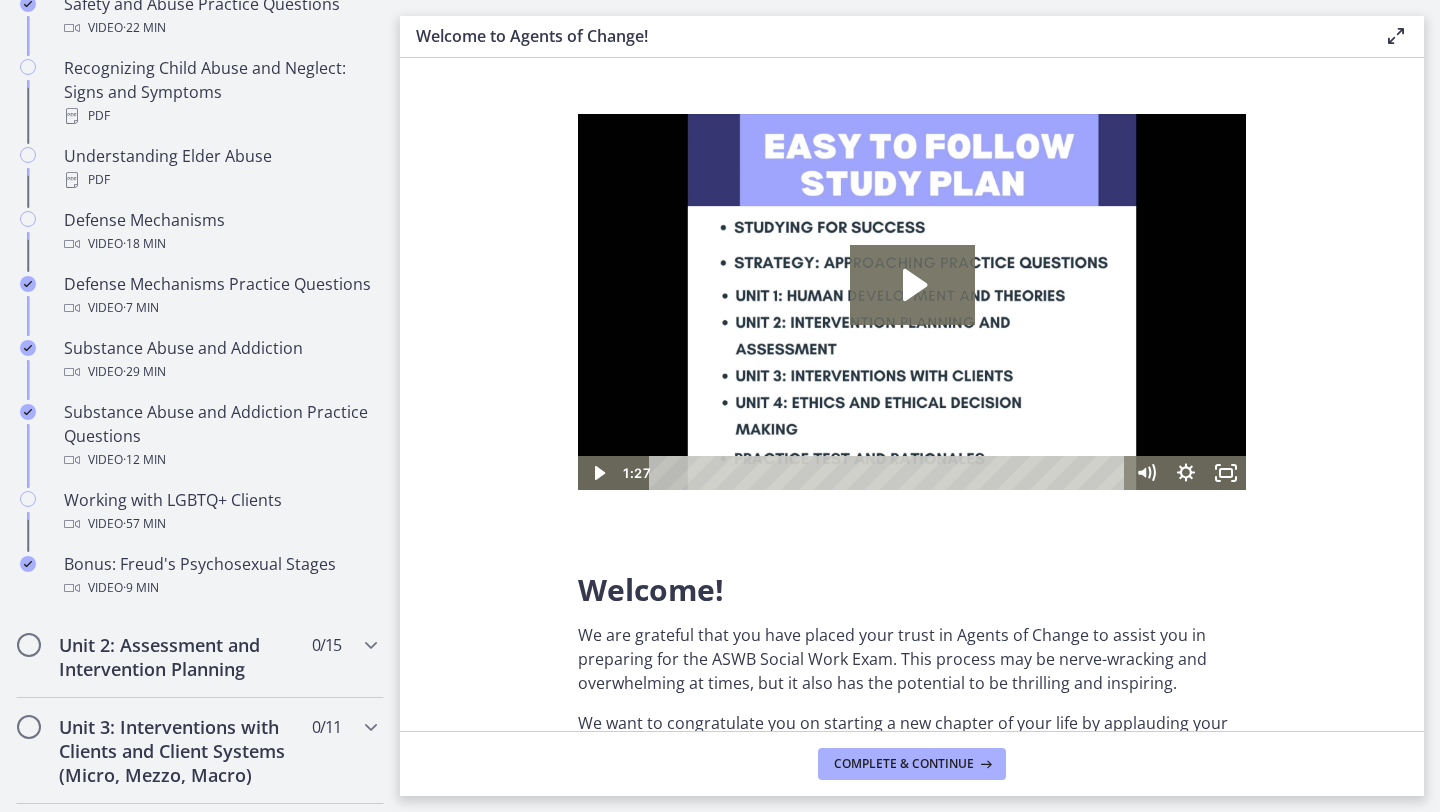 scroll, scrollTop: 1066, scrollLeft: 0, axis: vertical 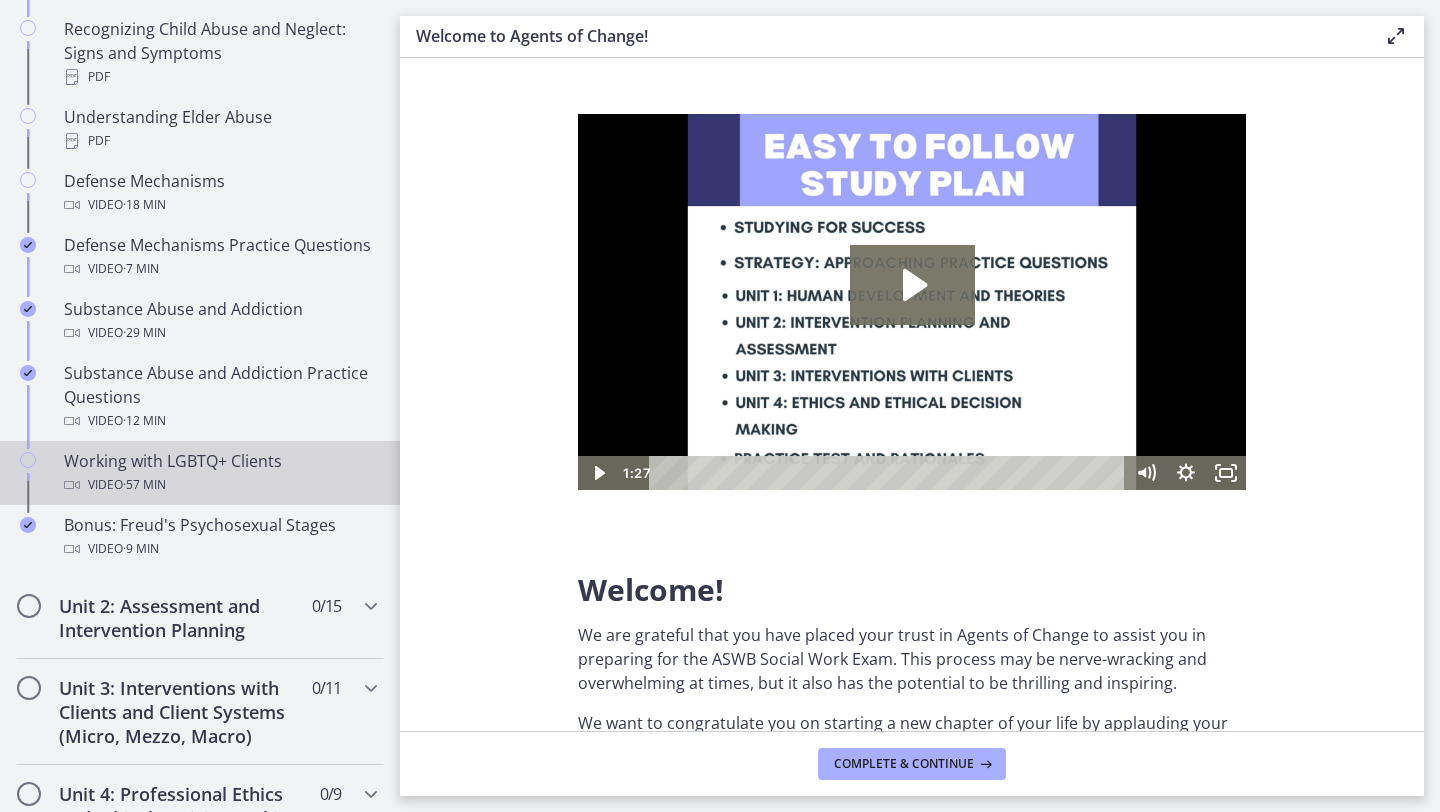 click on "Working with LGBTQ+ Clients
Video
·  57 min" at bounding box center (220, 473) 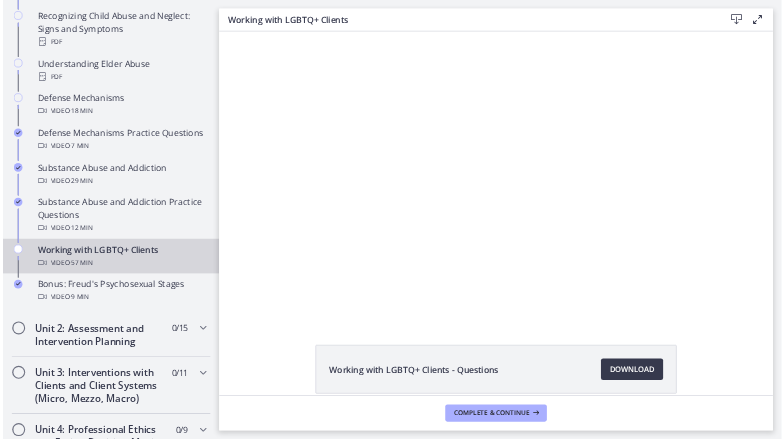 scroll, scrollTop: 0, scrollLeft: 0, axis: both 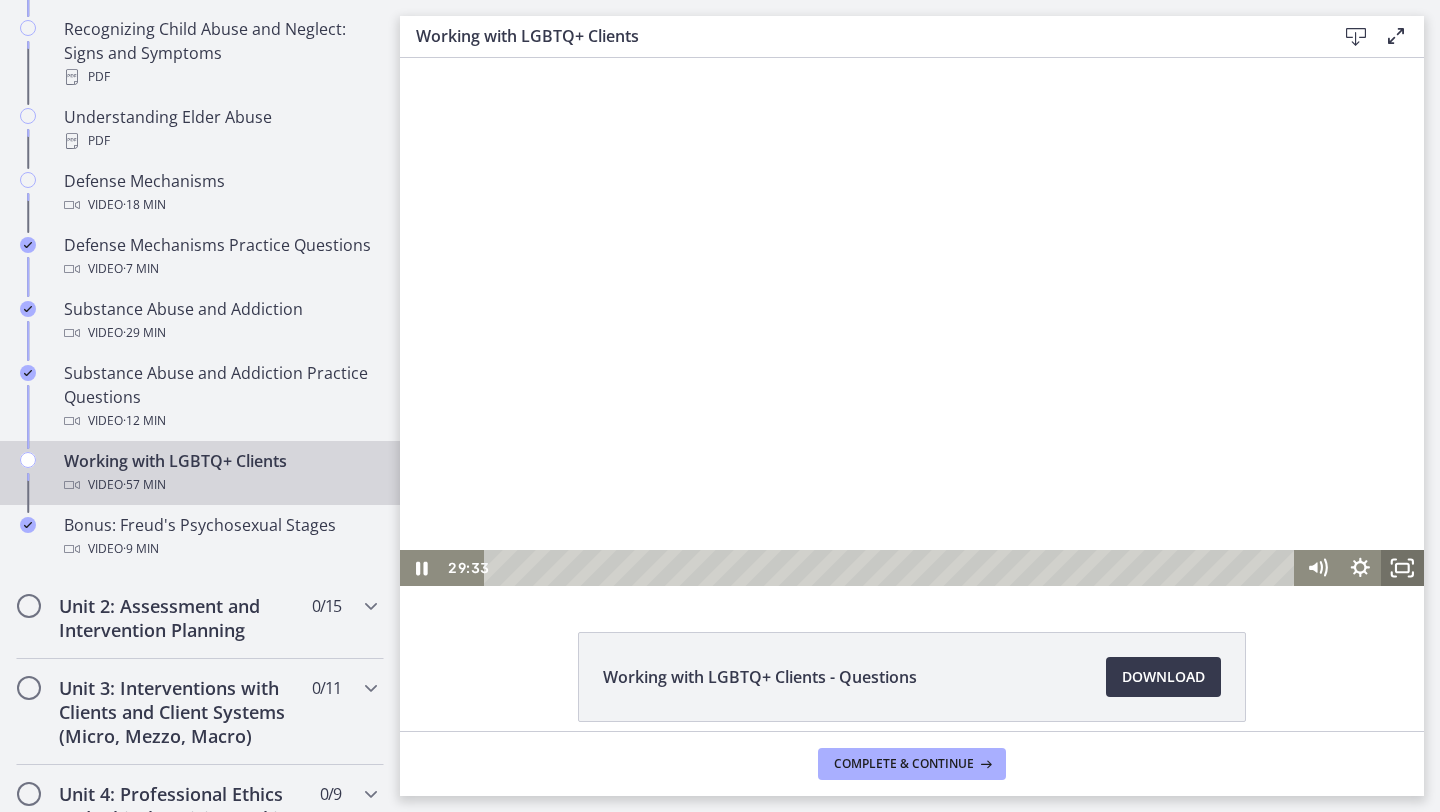 click 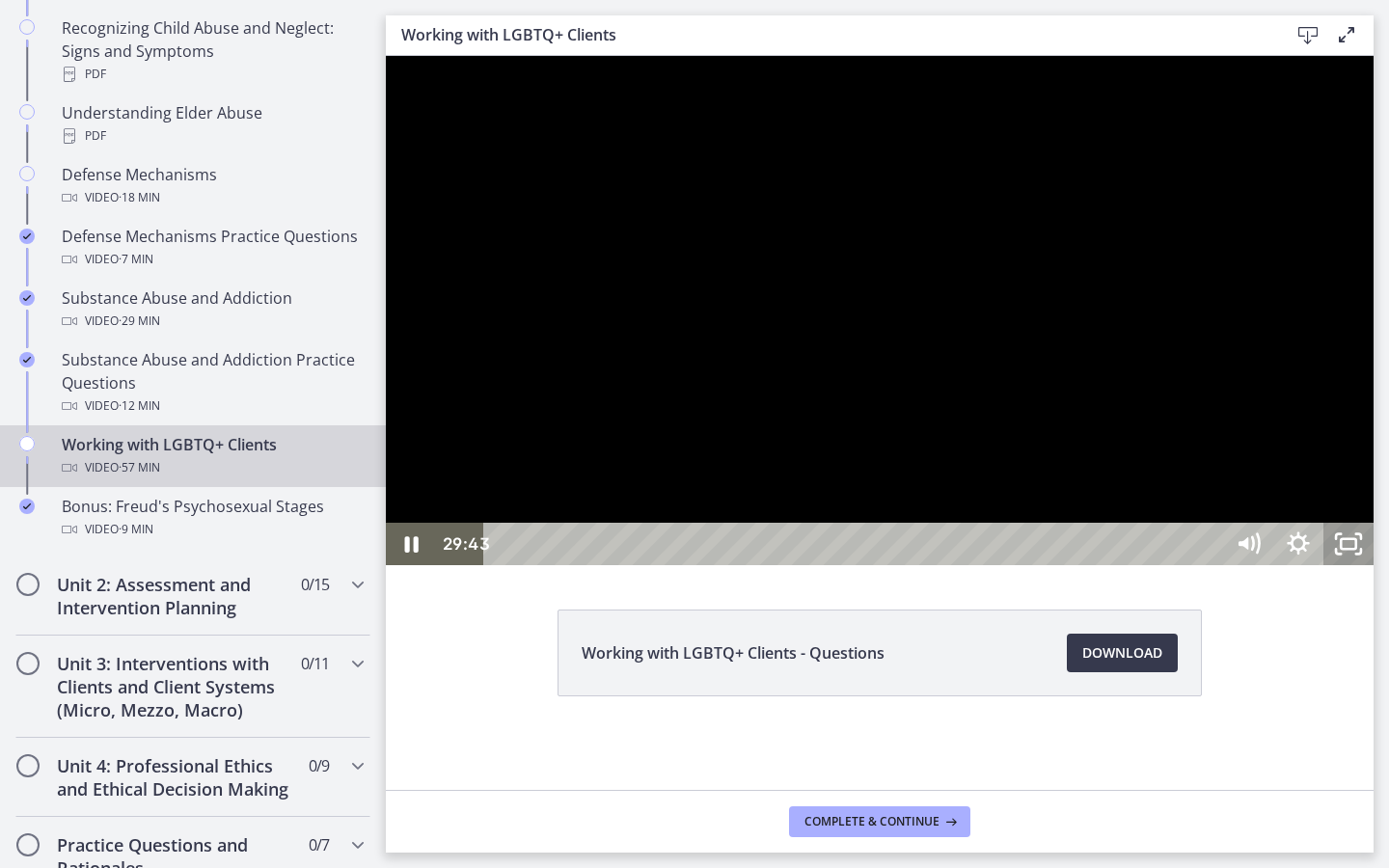 click 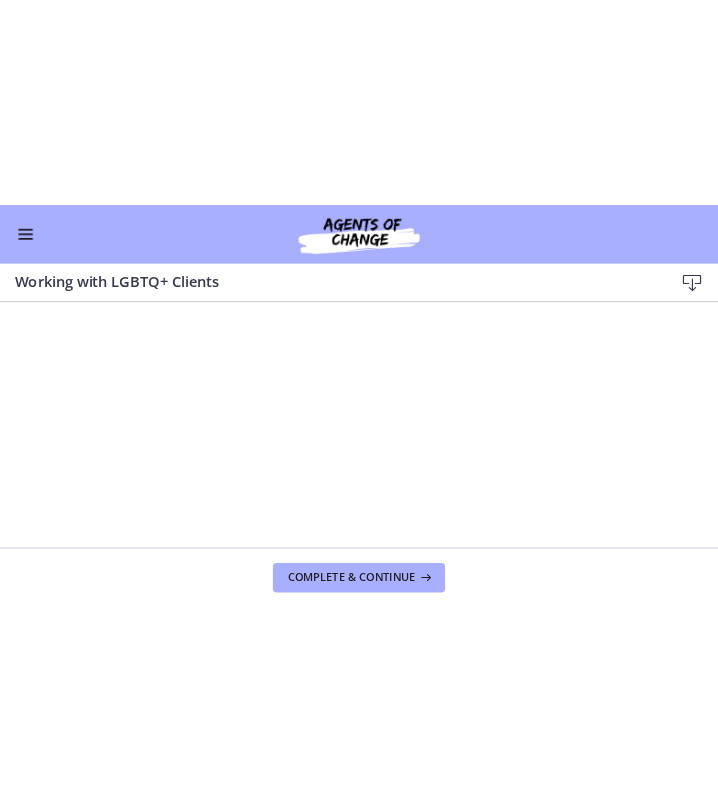 scroll, scrollTop: 1061, scrollLeft: 0, axis: vertical 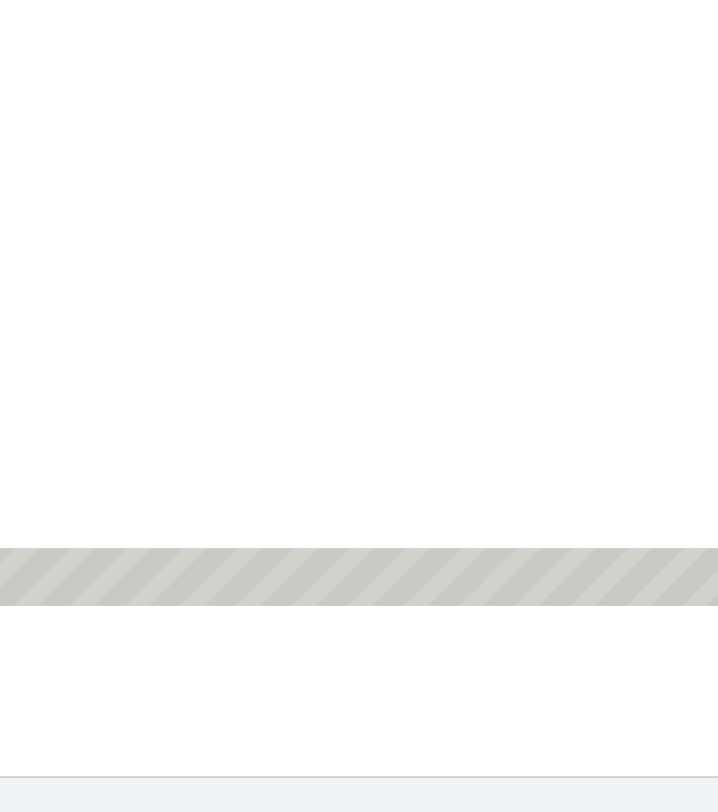 click on "Click for sound
@keyframes VOLUME_SMALL_WAVE_FLASH {
0% { opacity: 0; }
33% { opacity: 1; }
66% { opacity: 1; }
100% { opacity: 0; }
}
@keyframes VOLUME_LARGE_WAVE_FLASH {
0% { opacity: 0; }
33% { opacity: 1; }
66% { opacity: 1; }
100% { opacity: 0; }
}
.volume__small-wave {
animation: VOLUME_SMALL_WAVE_FLASH 2s infinite;
opacity: 0;
}
.volume__large-wave {
animation: VOLUME_LARGE_WAVE_FLASH 2s infinite .3s;
opacity: 0;
}
30:48 14:46" at bounding box center [211, 113] 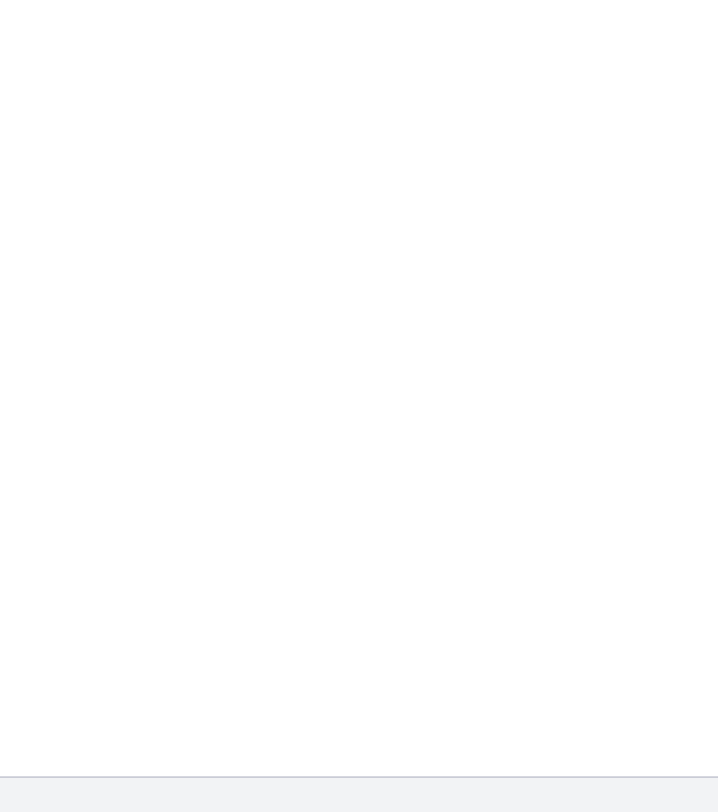 click on "Click for sound
@keyframes VOLUME_SMALL_WAVE_FLASH {
0% { opacity: 0; }
33% { opacity: 1; }
66% { opacity: 1; }
100% { opacity: 0; }
}
@keyframes VOLUME_LARGE_WAVE_FLASH {
0% { opacity: 0; }
33% { opacity: 1; }
66% { opacity: 1; }
100% { opacity: 0; }
}
.volume__small-wave {
animation: VOLUME_SMALL_WAVE_FLASH 2s infinite;
opacity: 0;
}
.volume__large-wave {
animation: VOLUME_LARGE_WAVE_FLASH 2s infinite .3s;
opacity: 0;
}
30:50 22:45" at bounding box center (211, 113) 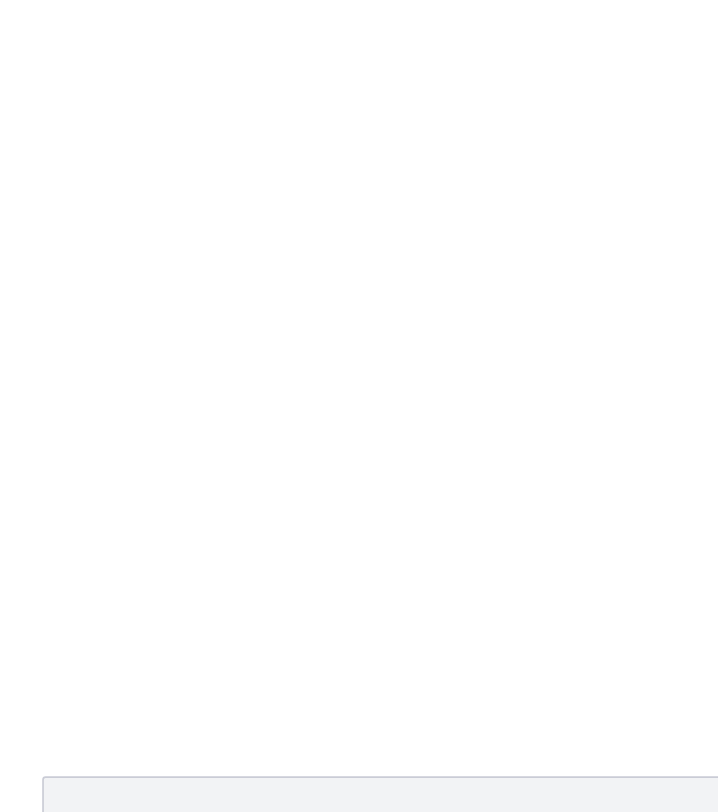 click on "Click for sound
@keyframes VOLUME_SMALL_WAVE_FLASH {
0% { opacity: 0; }
33% { opacity: 1; }
66% { opacity: 1; }
100% { opacity: 0; }
}
@keyframes VOLUME_LARGE_WAVE_FLASH {
0% { opacity: 0; }
33% { opacity: 1; }
66% { opacity: 1; }
100% { opacity: 0; }
}
.volume__small-wave {
animation: VOLUME_SMALL_WAVE_FLASH 2s infinite;
opacity: 0;
}
.volume__large-wave {
animation: VOLUME_LARGE_WAVE_FLASH 2s infinite .3s;
opacity: 0;
}
32:48 30:24" at bounding box center (359, 113) 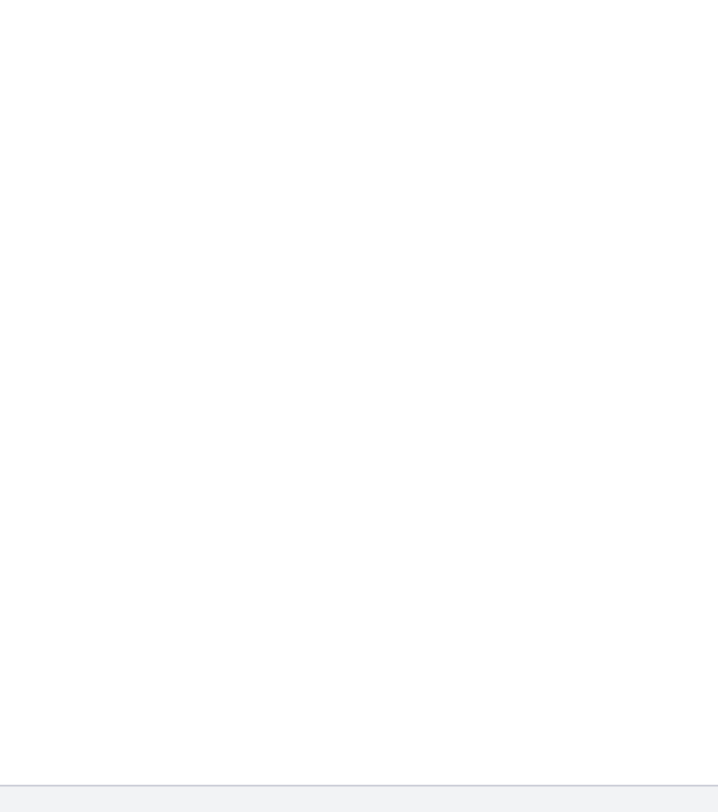 click on "Working with LGBTQ+ Clients - Questions
Download
Opens in a new window" 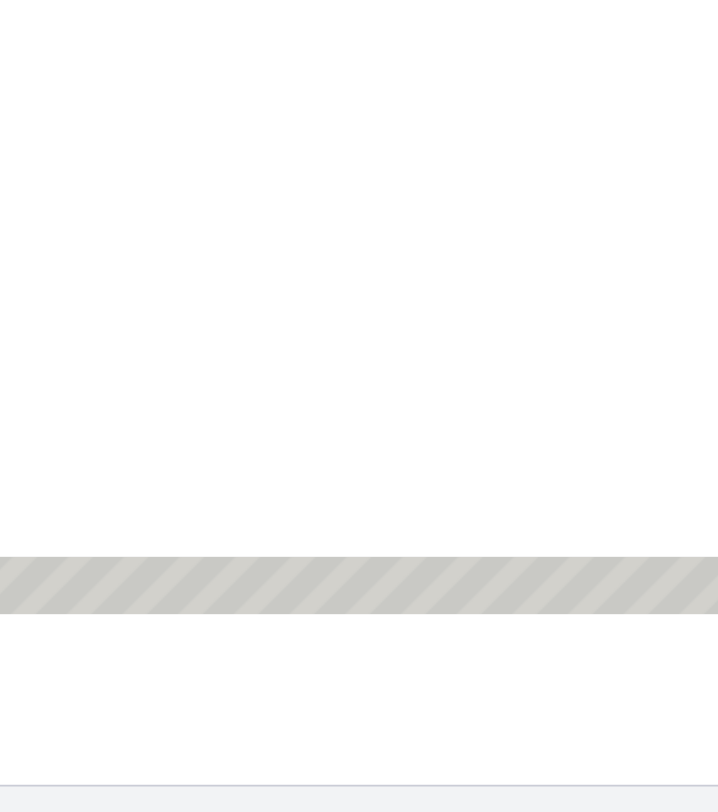 click at bounding box center (208, 121) 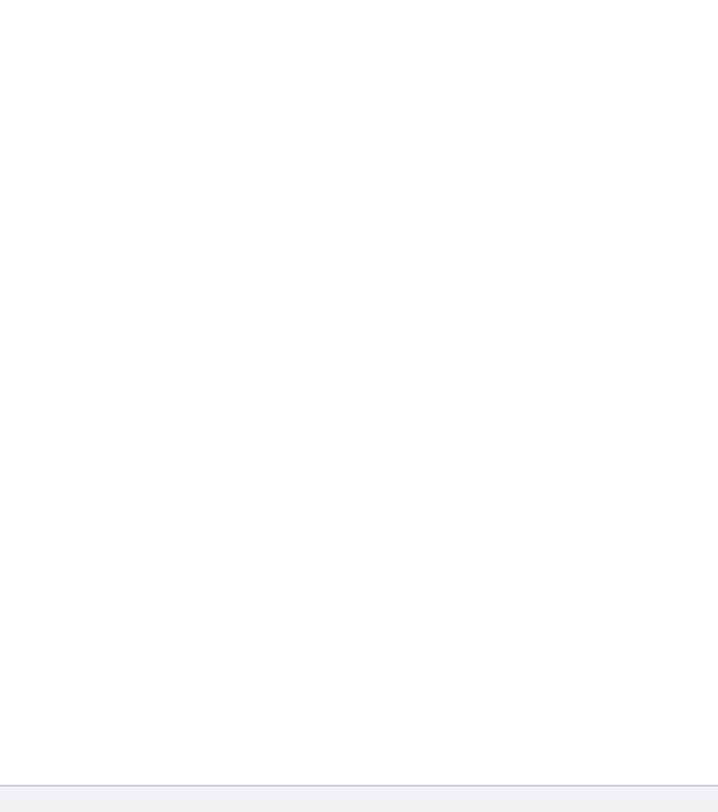 click at bounding box center [208, 121] 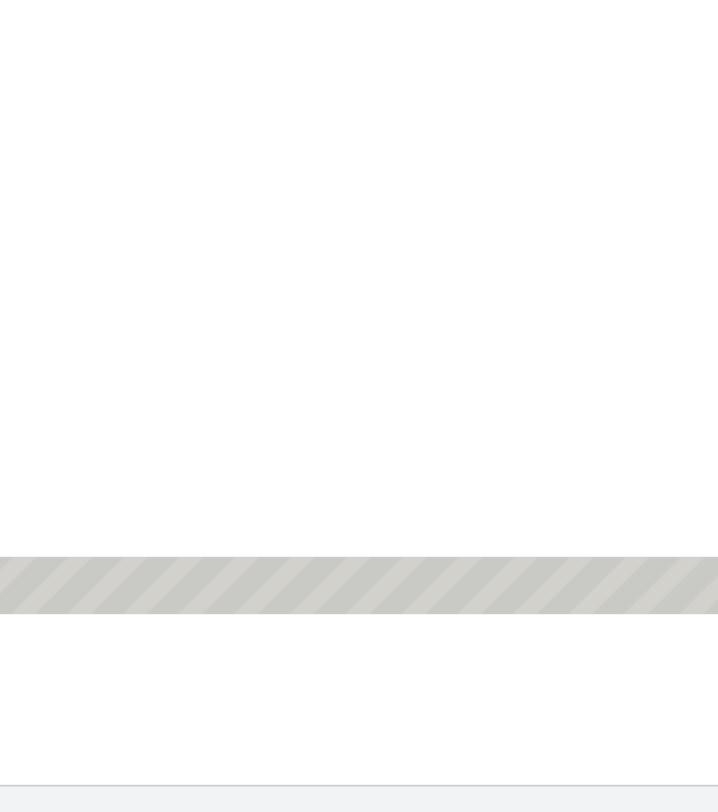 click at bounding box center [208, 121] 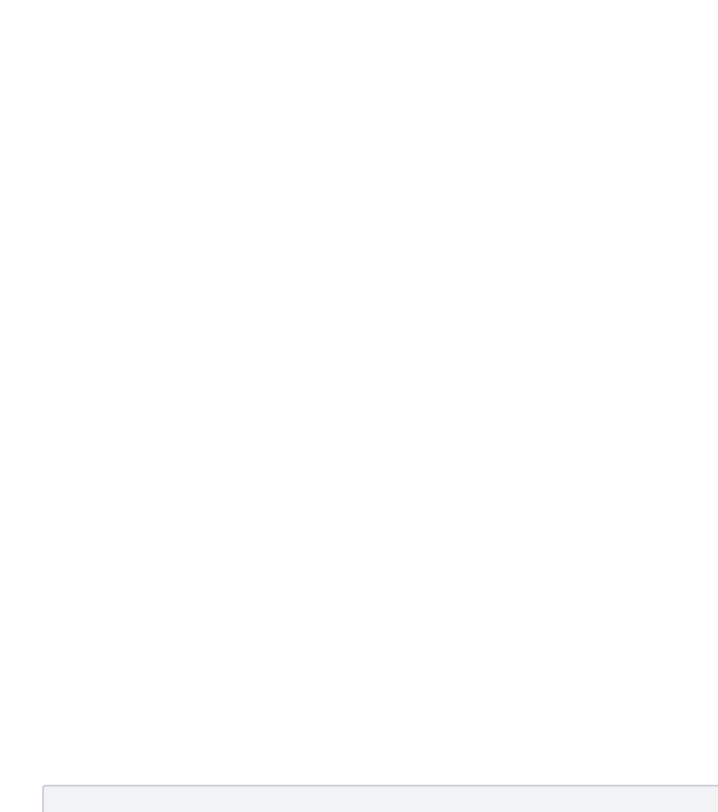 click on "Click for sound
@keyframes VOLUME_SMALL_WAVE_FLASH {
0% { opacity: 0; }
33% { opacity: 1; }
66% { opacity: 1; }
100% { opacity: 0; }
}
@keyframes VOLUME_LARGE_WAVE_FLASH {
0% { opacity: 0; }
33% { opacity: 1; }
66% { opacity: 1; }
100% { opacity: 0; }
}
.volume__small-wave {
animation: VOLUME_SMALL_WAVE_FLASH 2s infinite;
opacity: 0;
}
.volume__large-wave {
animation: VOLUME_LARGE_WAVE_FLASH 2s infinite .3s;
opacity: 0;
}
36:01 7:28" at bounding box center [359, 121] 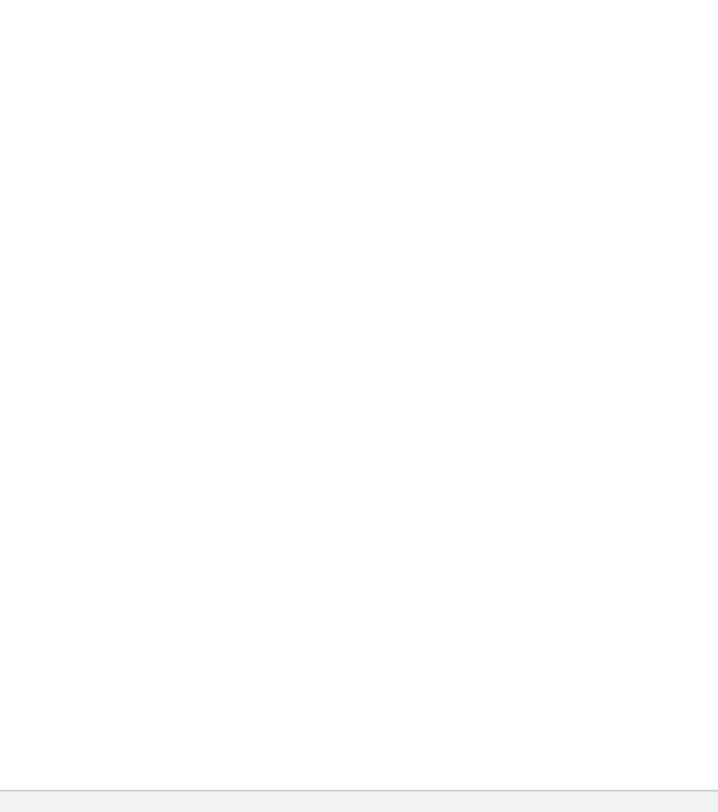 click on "Working with LGBTQ+ Clients - Questions
Download
Opens in a new window" at bounding box center (359, 721) 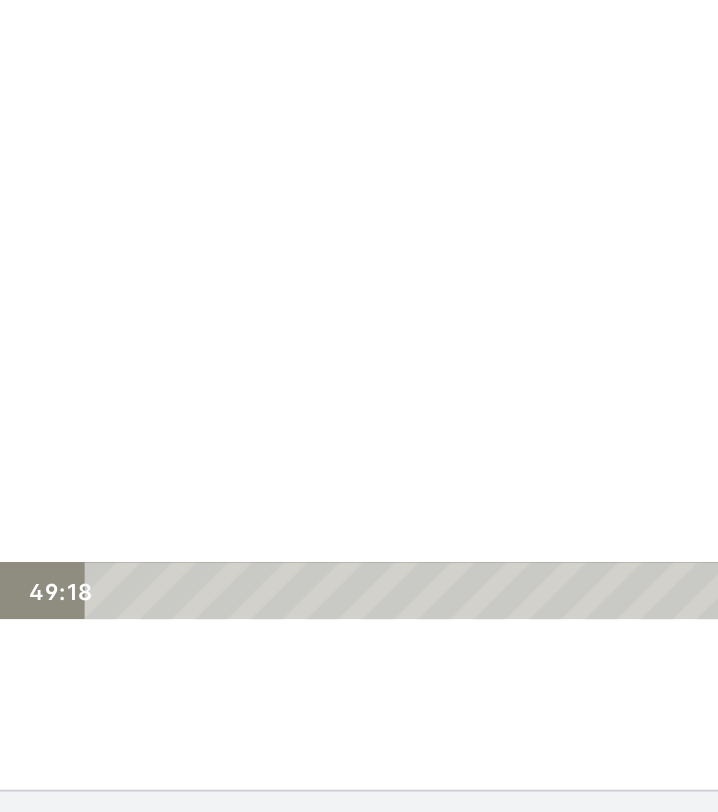 click at bounding box center (312, 126) 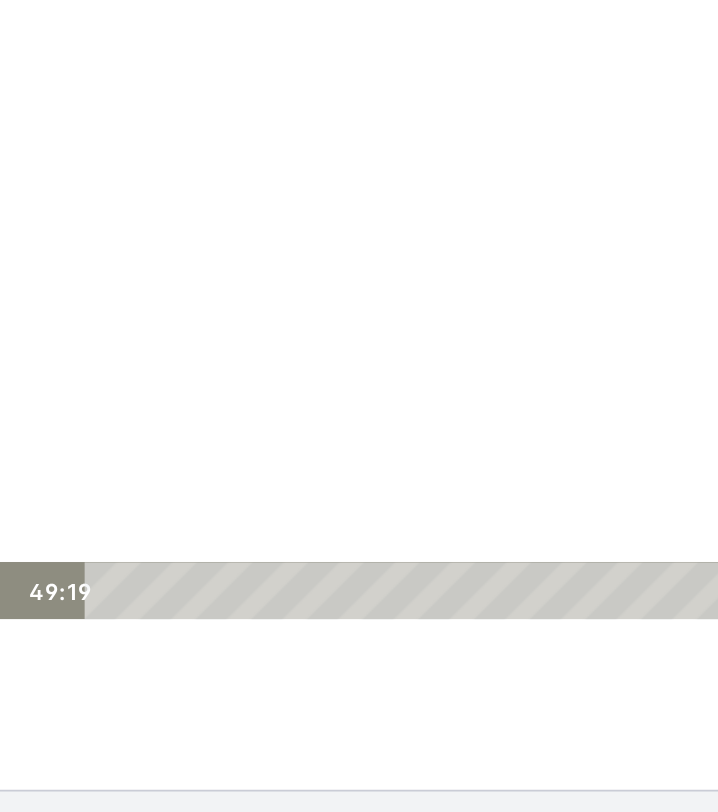 click at bounding box center (312, 126) 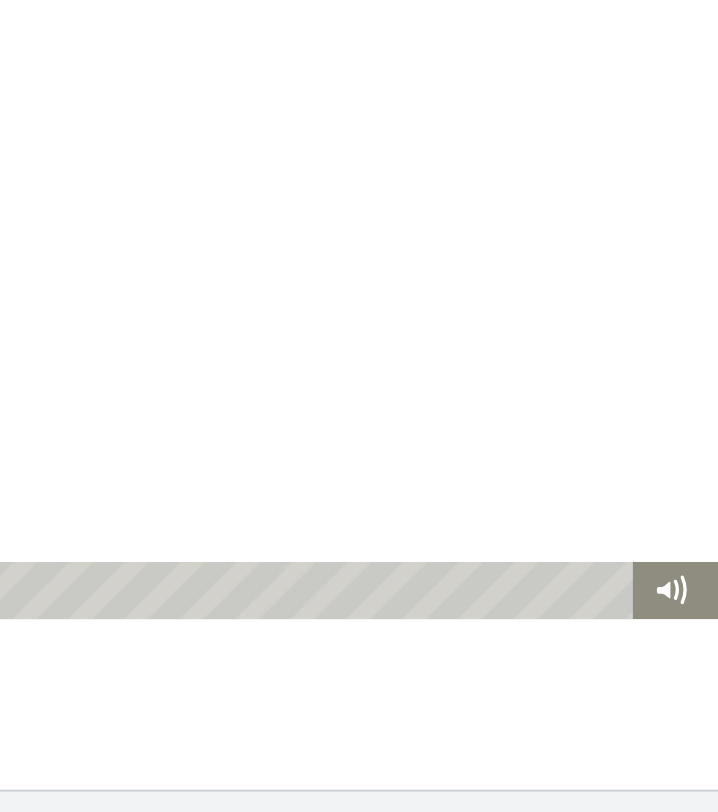 scroll, scrollTop: 0, scrollLeft: 0, axis: both 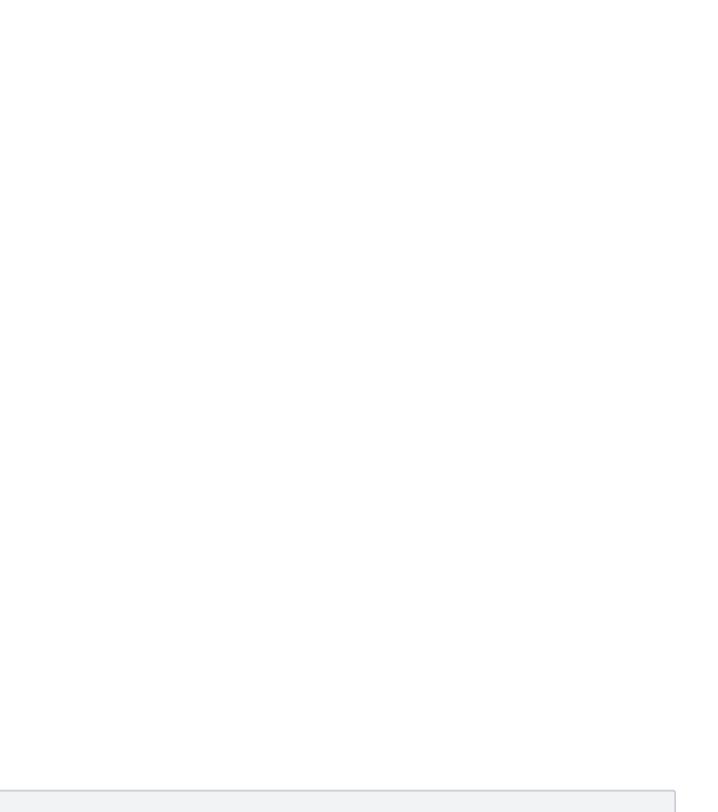 click on "Click for sound
@keyframes VOLUME_SMALL_WAVE_FLASH {
0% { opacity: 0; }
33% { opacity: 1; }
66% { opacity: 1; }
100% { opacity: 0; }
}
@keyframes VOLUME_LARGE_WAVE_FLASH {
0% { opacity: 0; }
33% { opacity: 1; }
66% { opacity: 1; }
100% { opacity: 0; }
}
.volume__small-wave {
animation: VOLUME_SMALL_WAVE_FLASH 2s infinite;
opacity: 0;
}
.volume__large-wave {
animation: VOLUME_LARGE_WAVE_FLASH 2s infinite .3s;
opacity: 0;
}
49:24 38:02" at bounding box center (-134, 126) 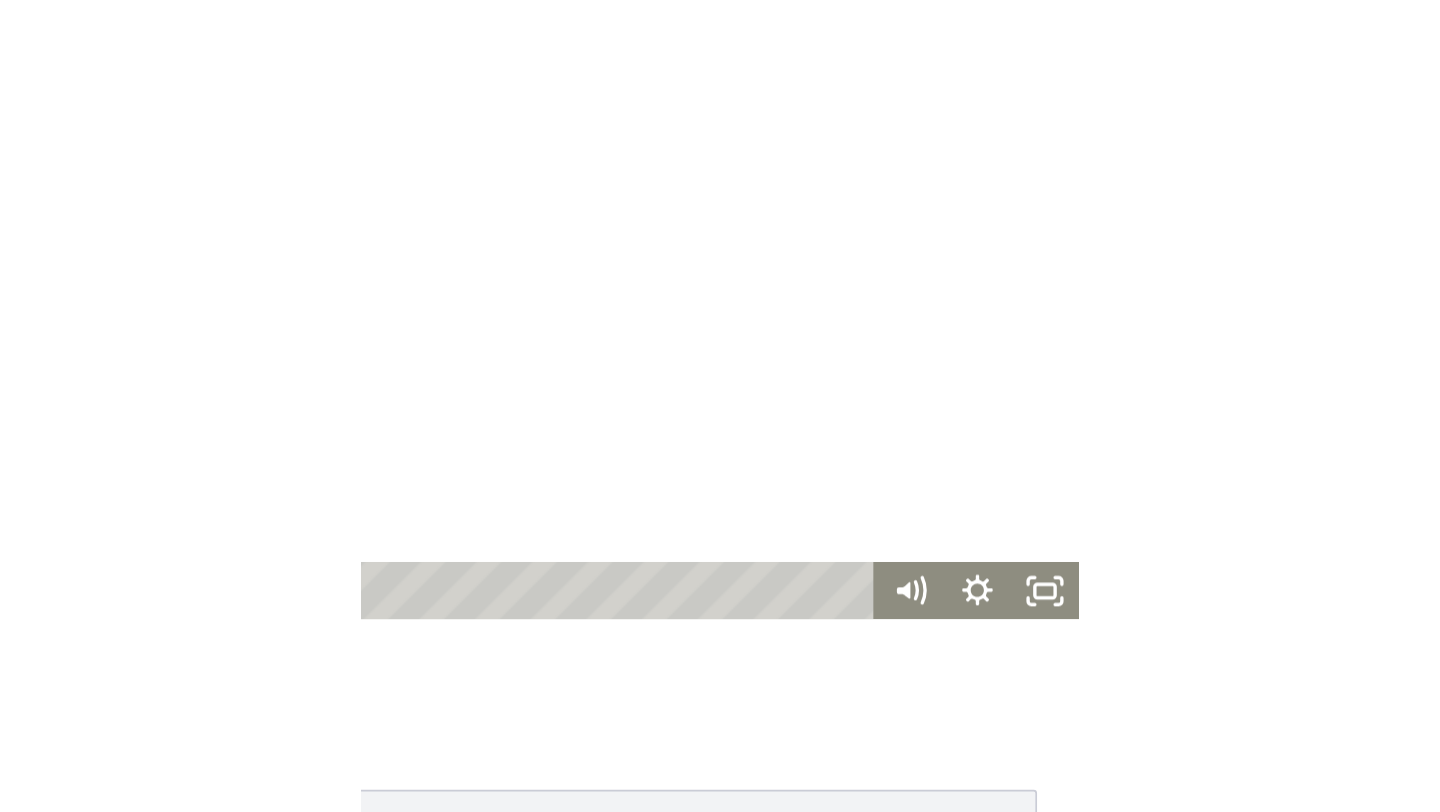 scroll, scrollTop: 0, scrollLeft: 0, axis: both 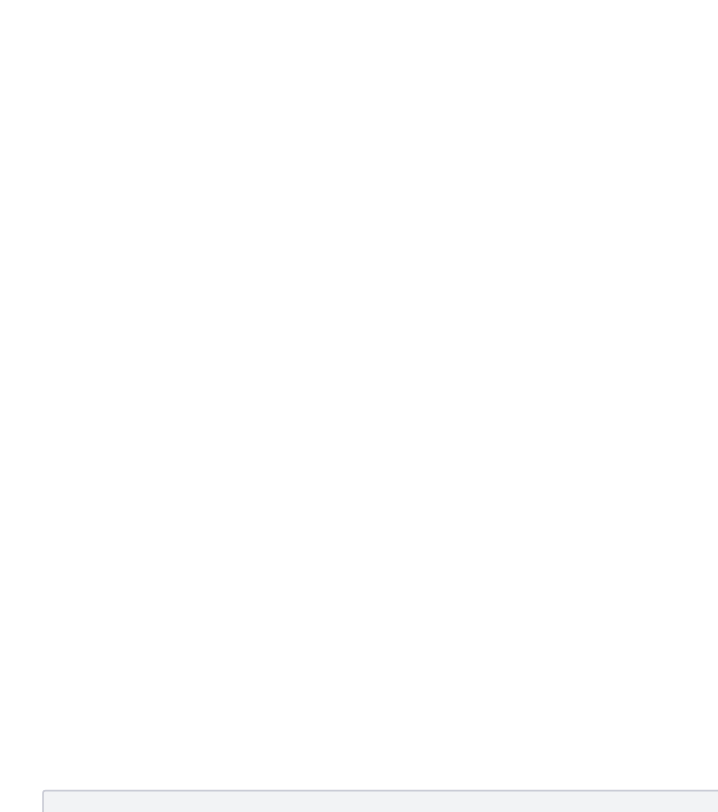click on "Click for sound
@keyframes VOLUME_SMALL_WAVE_FLASH {
0% { opacity: 0; }
33% { opacity: 1; }
66% { opacity: 1; }
100% { opacity: 0; }
}
@keyframes VOLUME_LARGE_WAVE_FLASH {
0% { opacity: 0; }
33% { opacity: 1; }
66% { opacity: 1; }
100% { opacity: 0; }
}
.volume__small-wave {
animation: VOLUME_SMALL_WAVE_FLASH 2s infinite;
opacity: 0;
}
.volume__large-wave {
animation: VOLUME_LARGE_WAVE_FLASH 2s infinite .3s;
opacity: 0;
}
50:40 24:07" at bounding box center [359, 126] 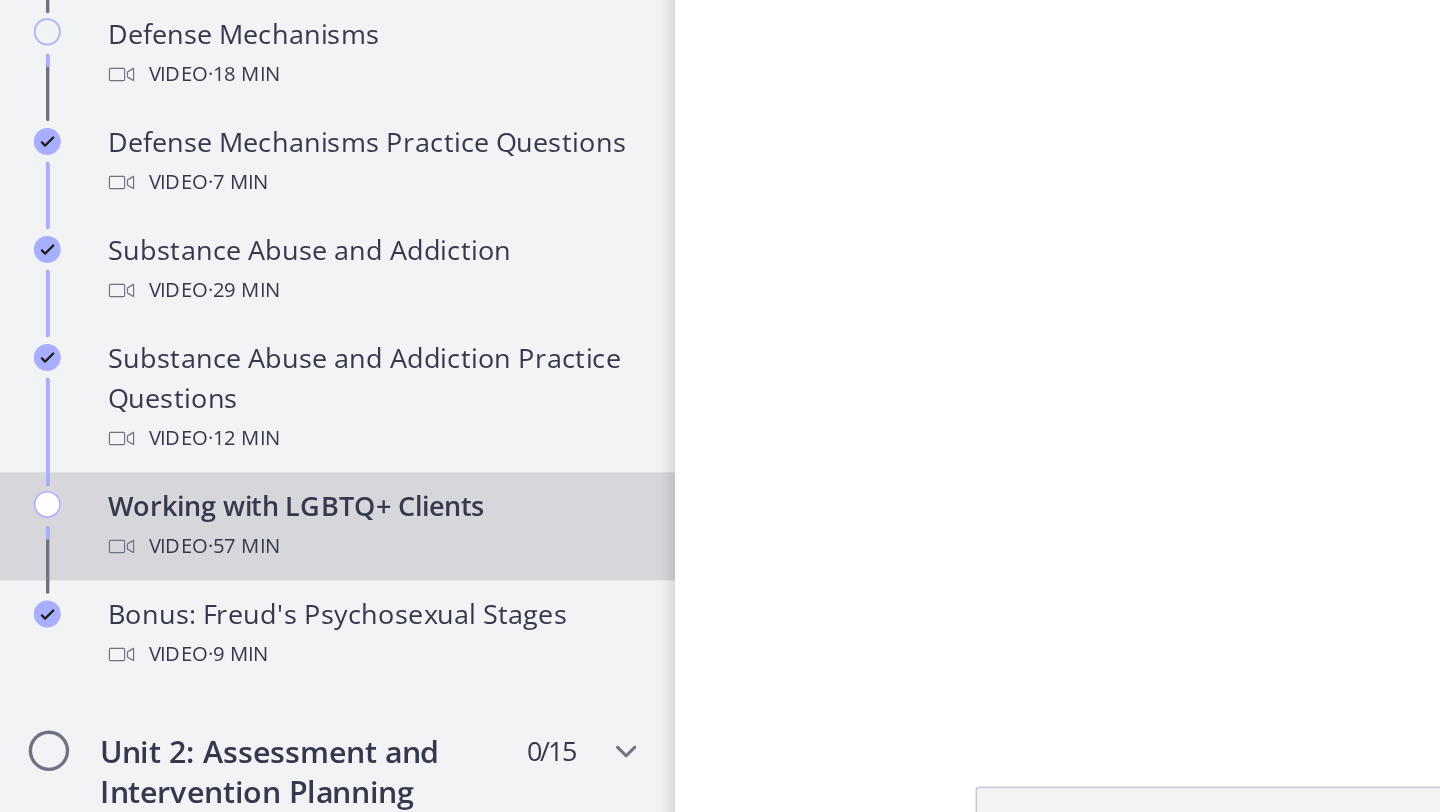 scroll, scrollTop: 1064, scrollLeft: 0, axis: vertical 